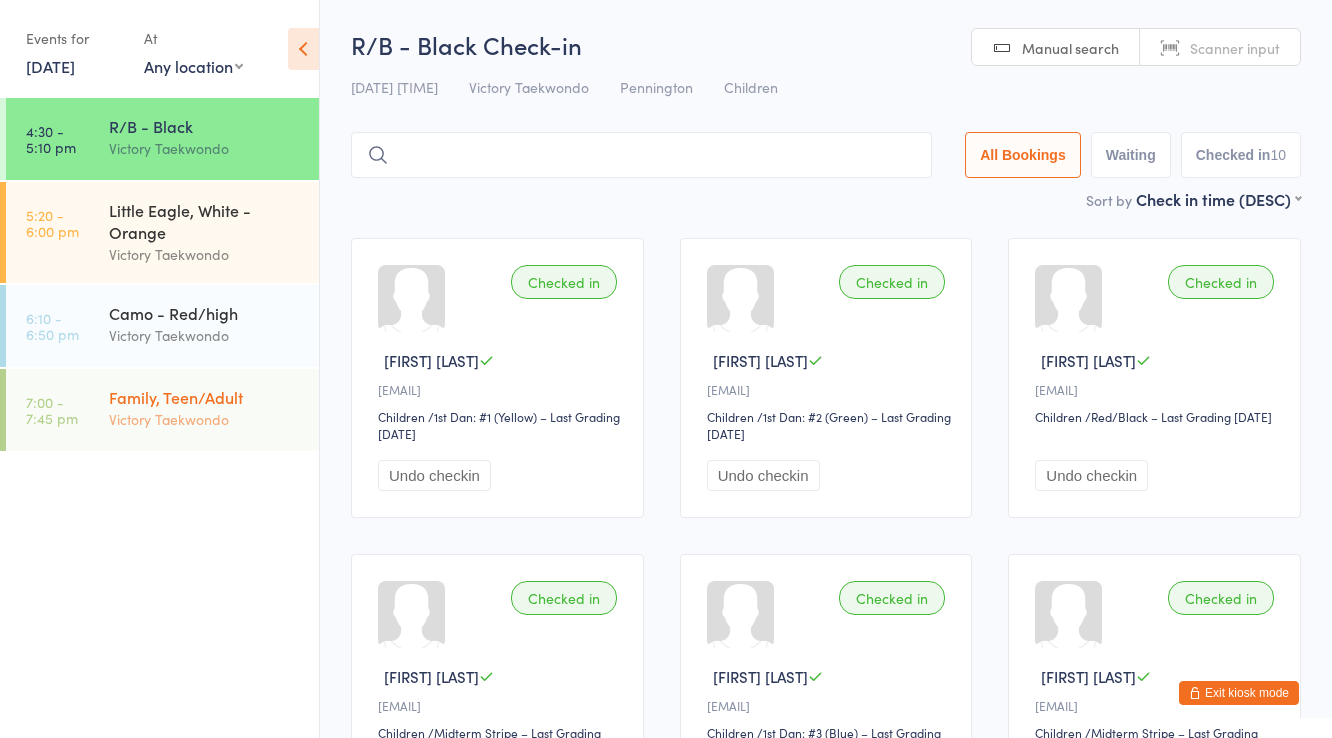 scroll, scrollTop: 0, scrollLeft: 0, axis: both 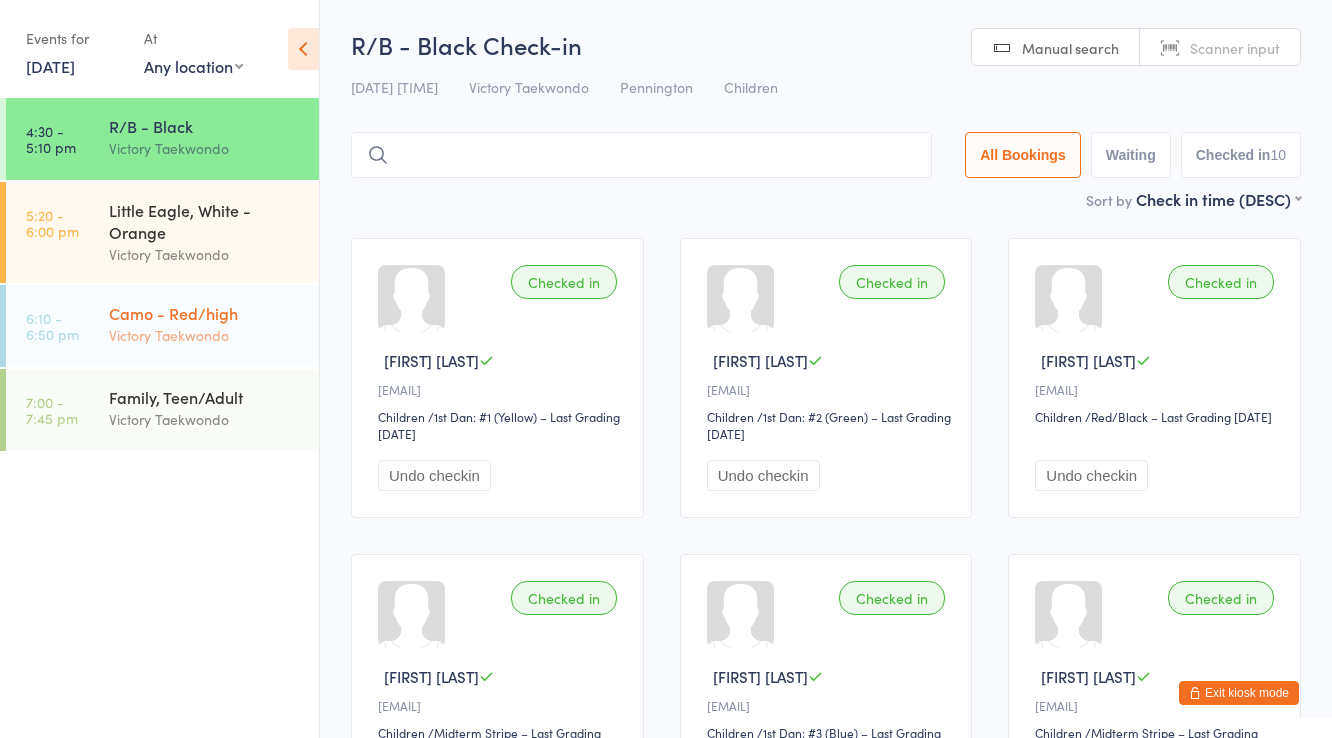 type 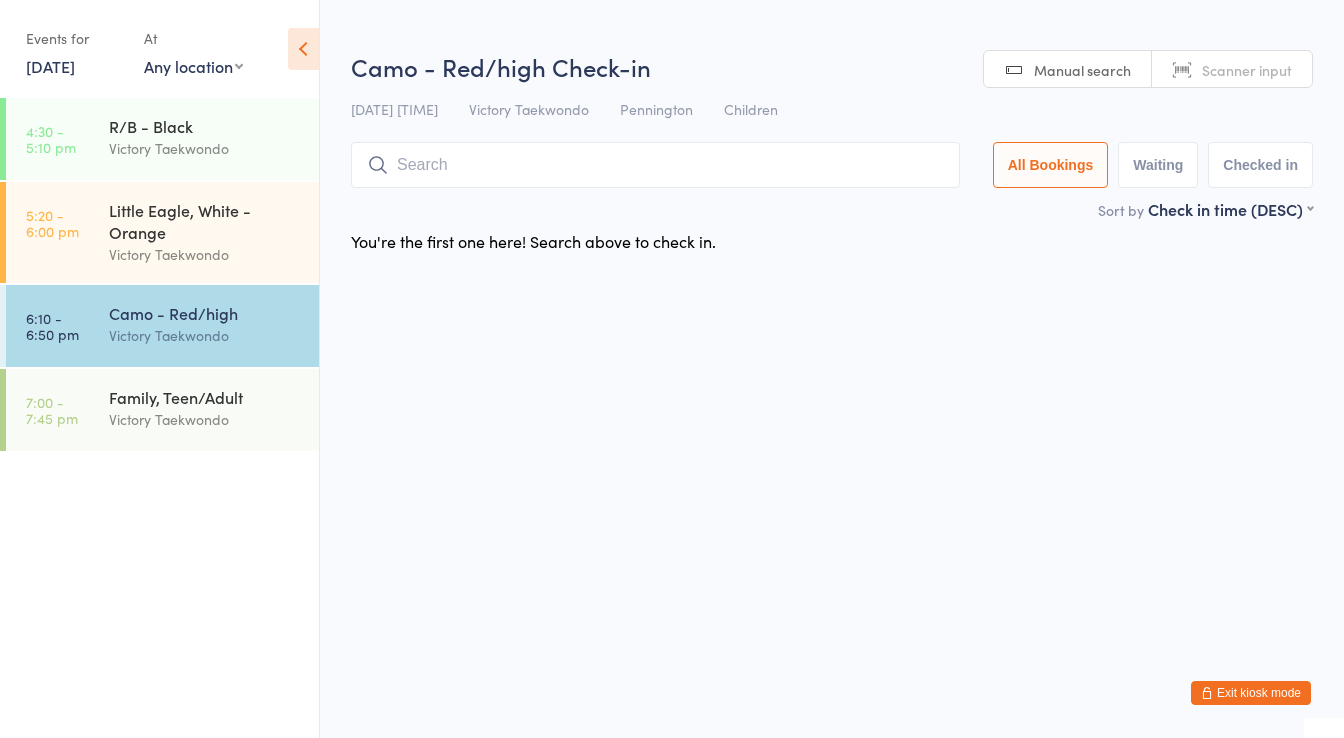 click at bounding box center (655, 165) 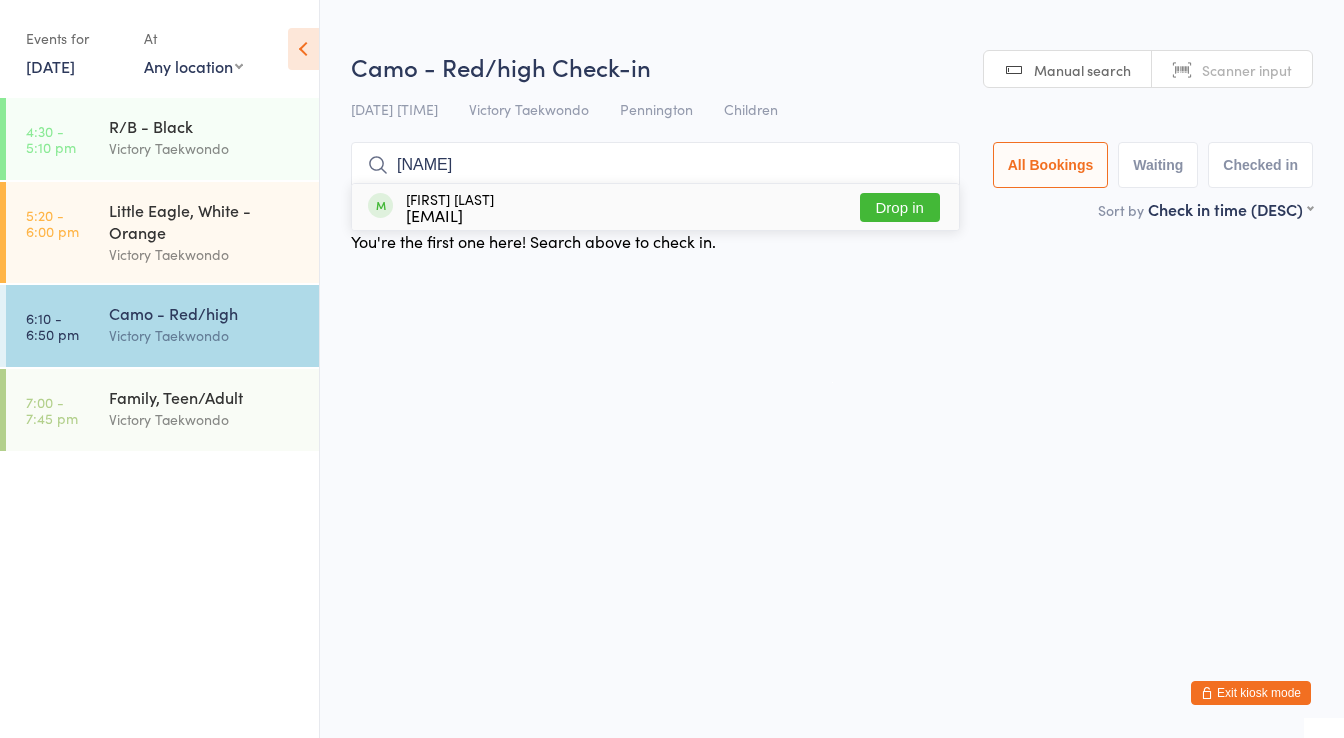type on "poshia" 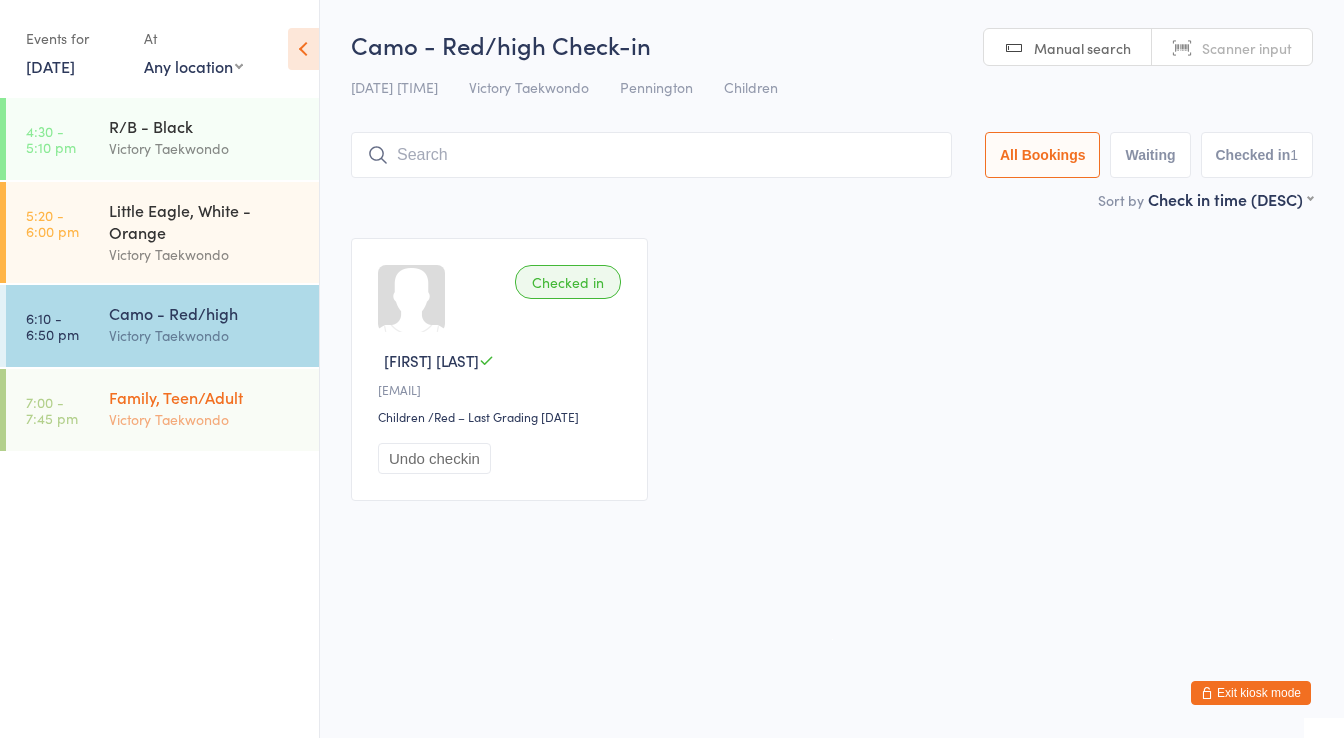 click on "Family, Teen/Adult Victory Taekwondo" at bounding box center [214, 408] 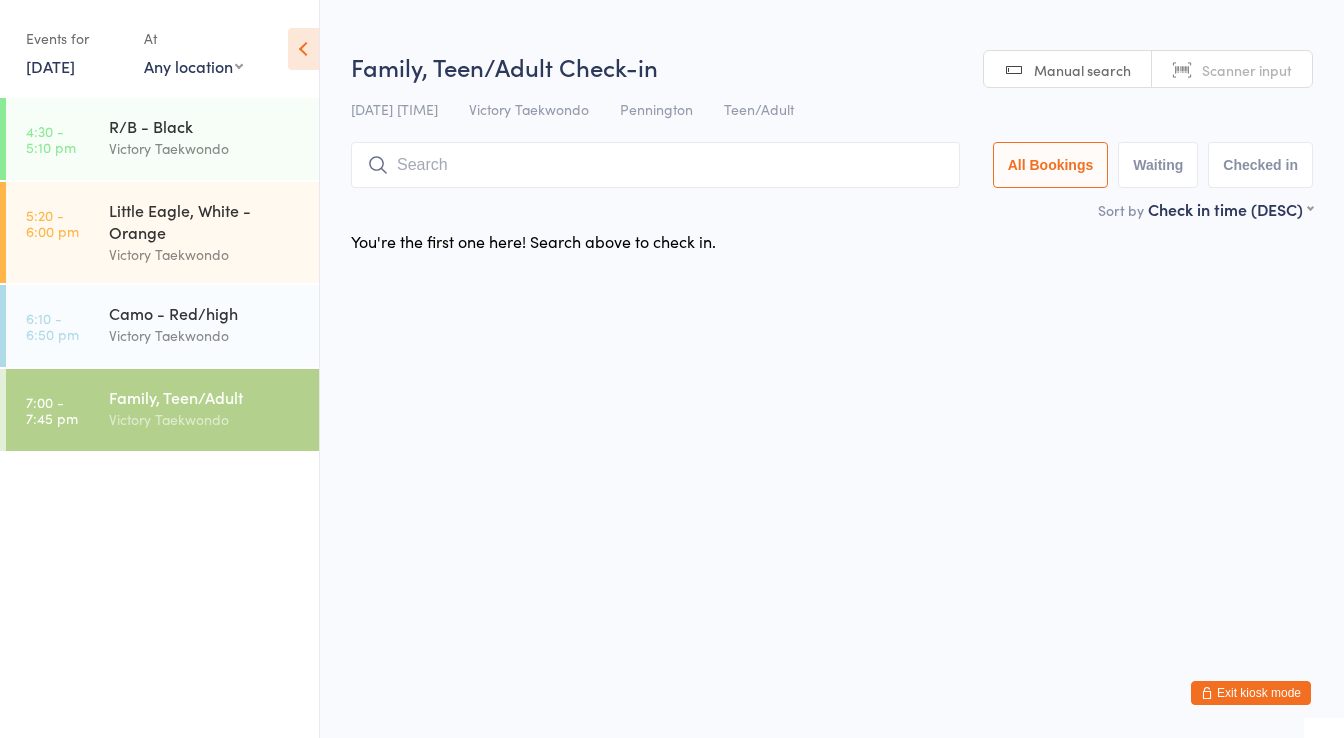 click at bounding box center [655, 165] 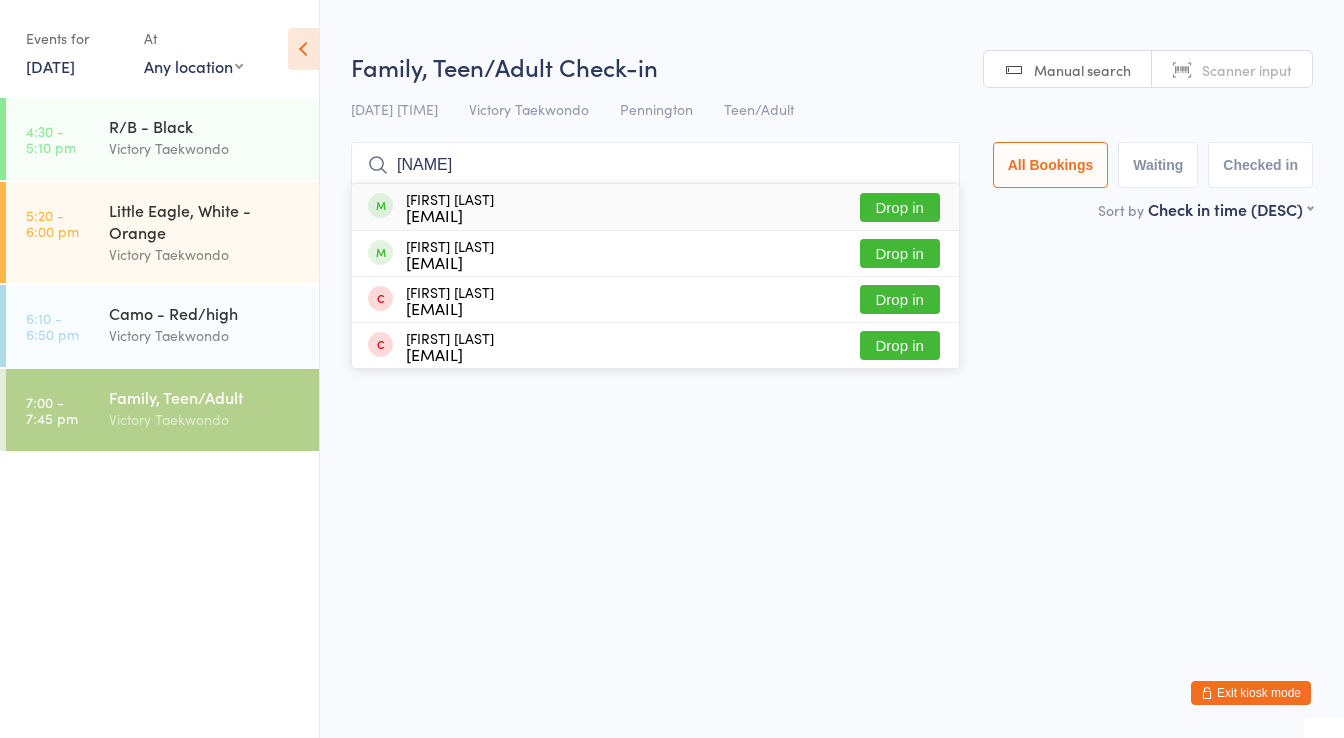 type on "dorian" 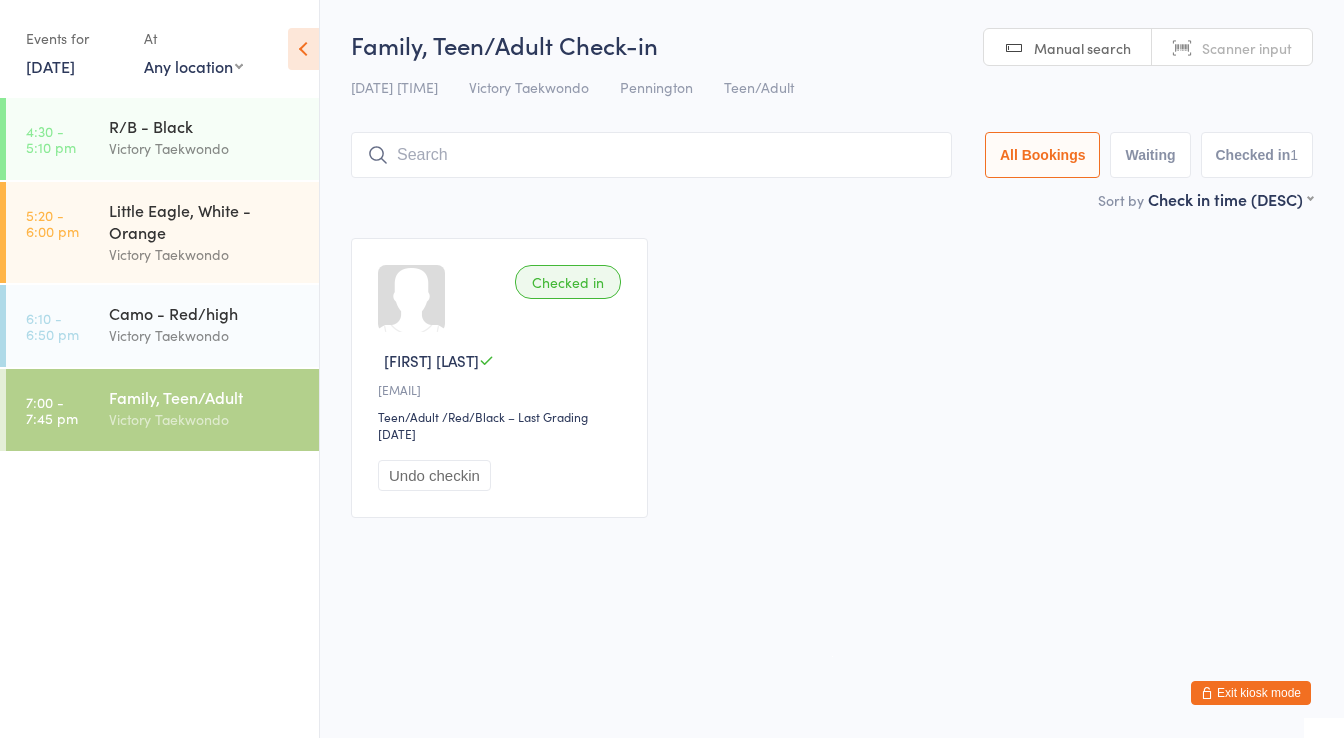 click on "Exit kiosk mode" at bounding box center [1251, 693] 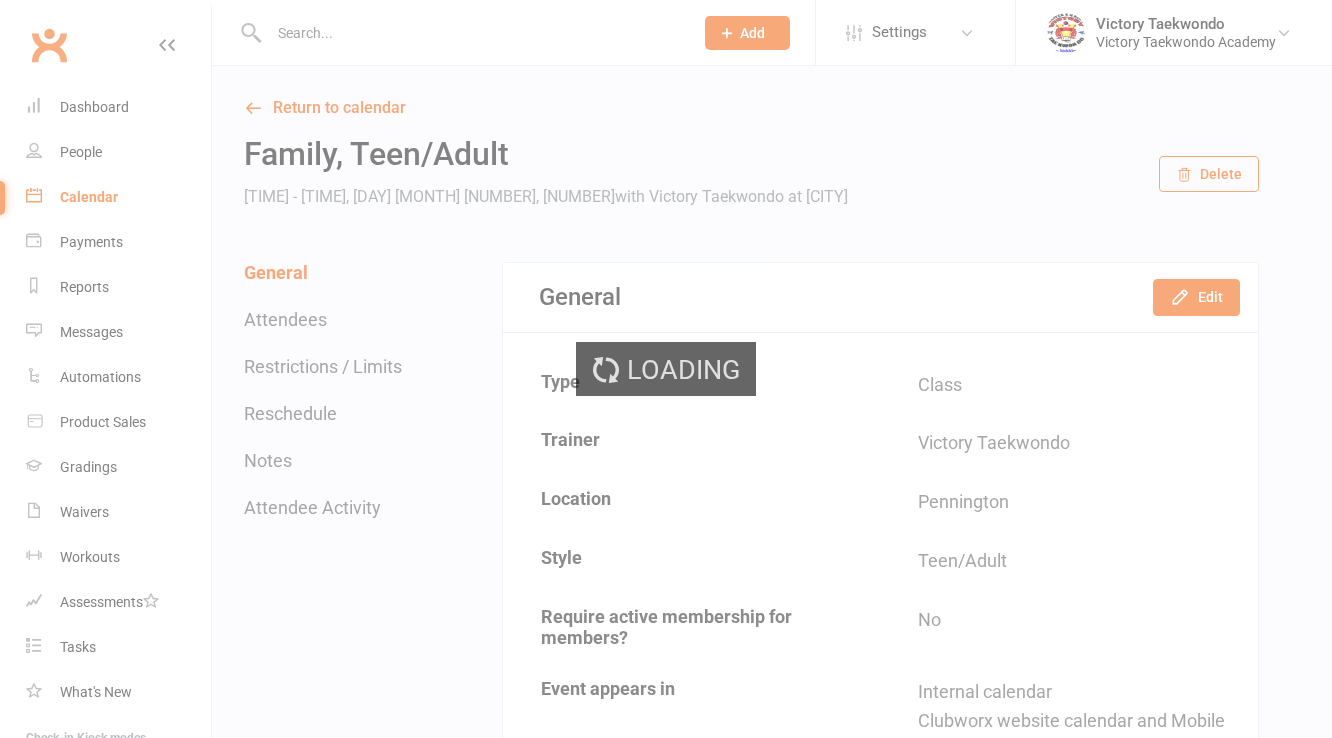 scroll, scrollTop: 0, scrollLeft: 0, axis: both 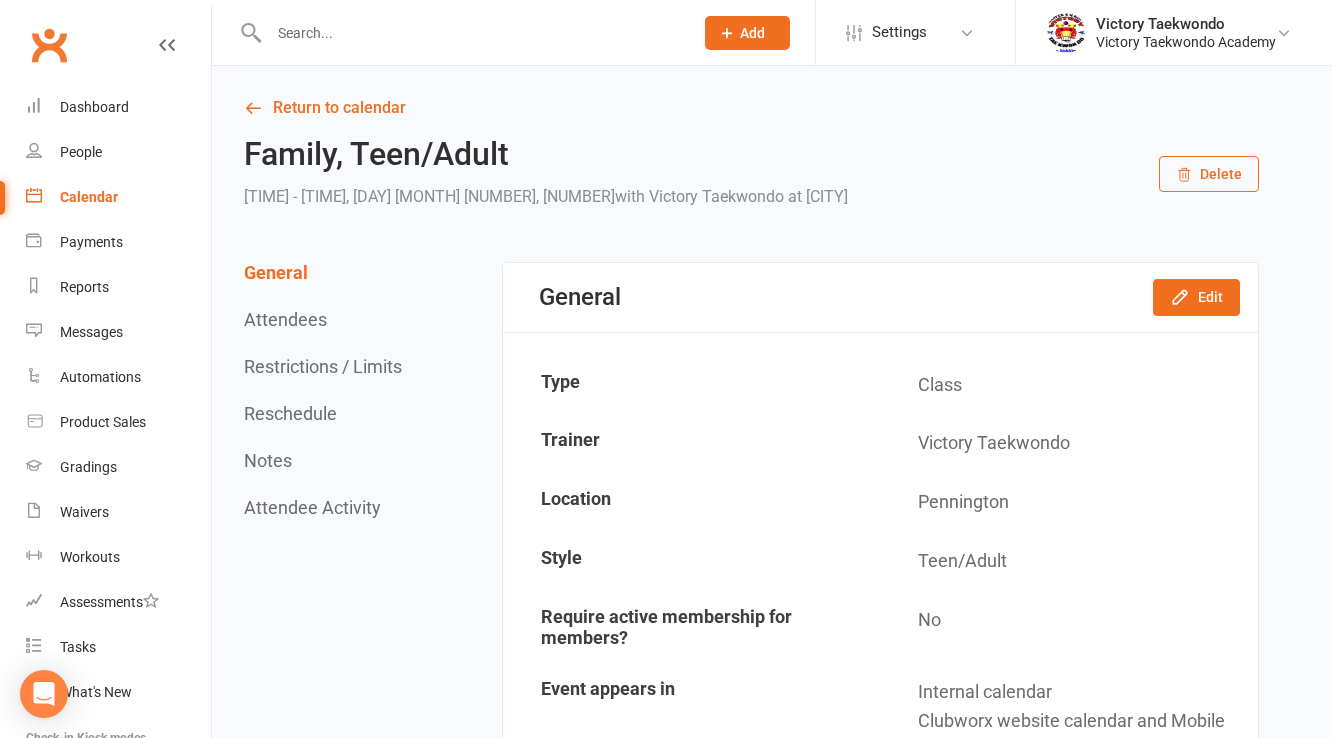 click at bounding box center (459, 32) 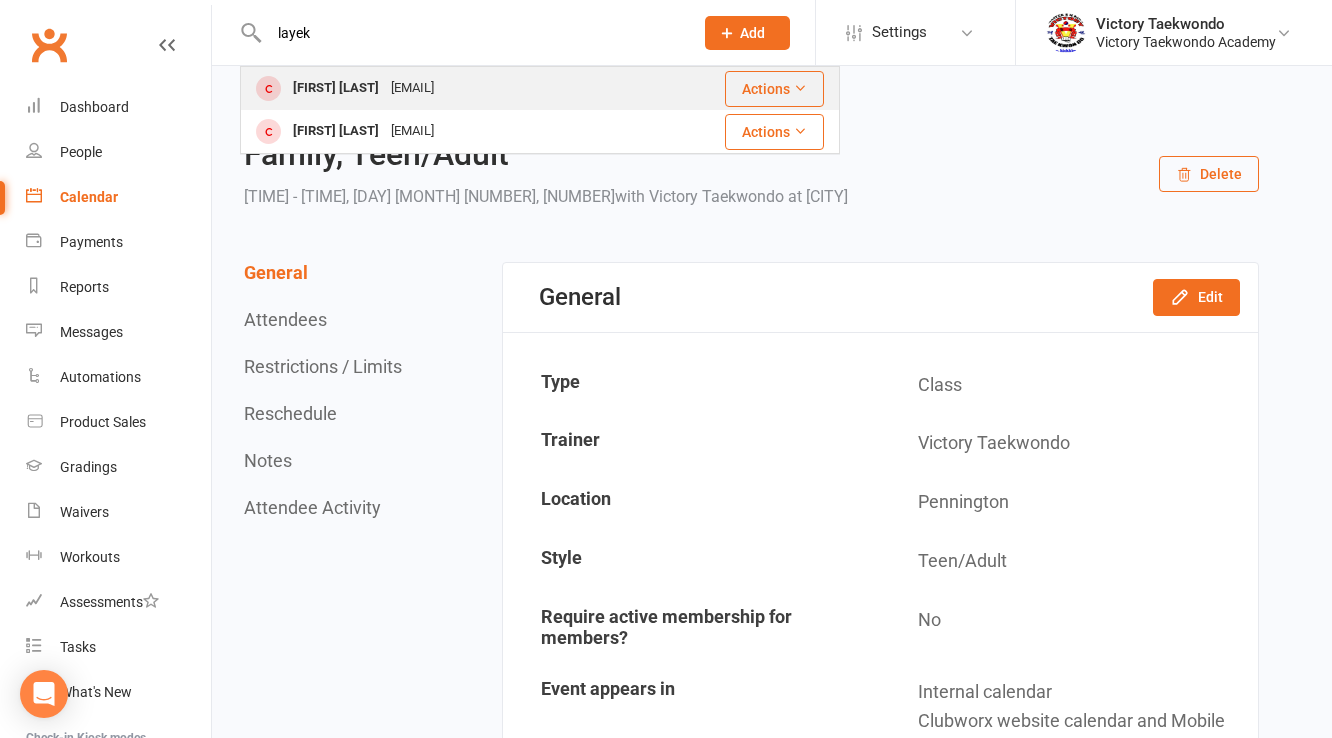 type on "layek" 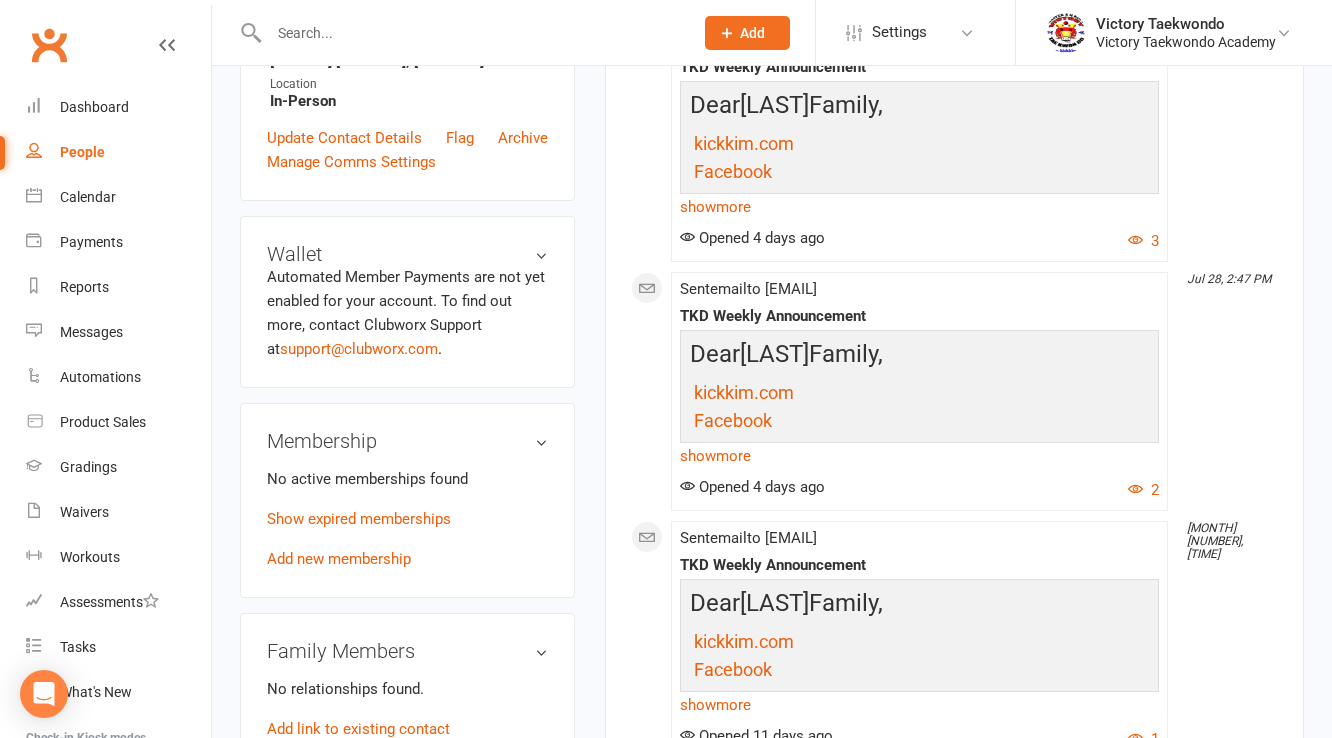 scroll, scrollTop: 800, scrollLeft: 0, axis: vertical 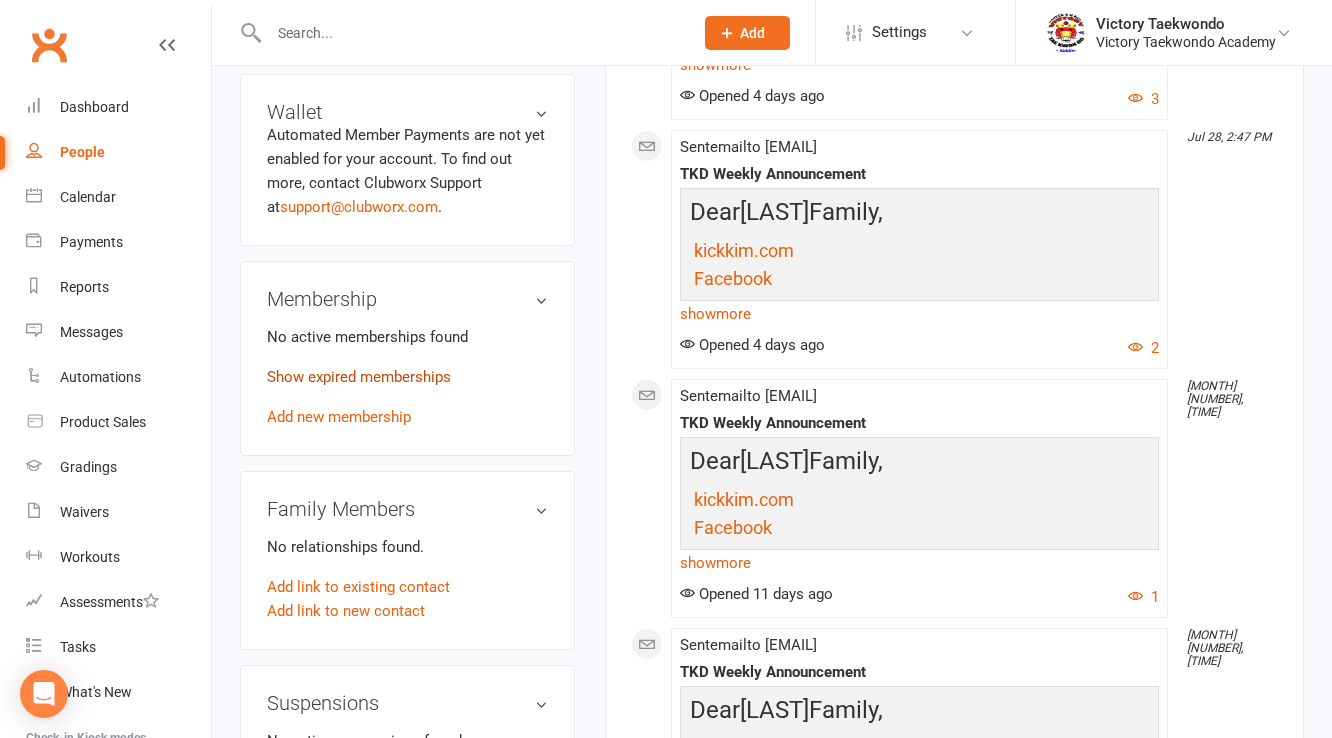 click on "Show expired memberships" at bounding box center (359, 377) 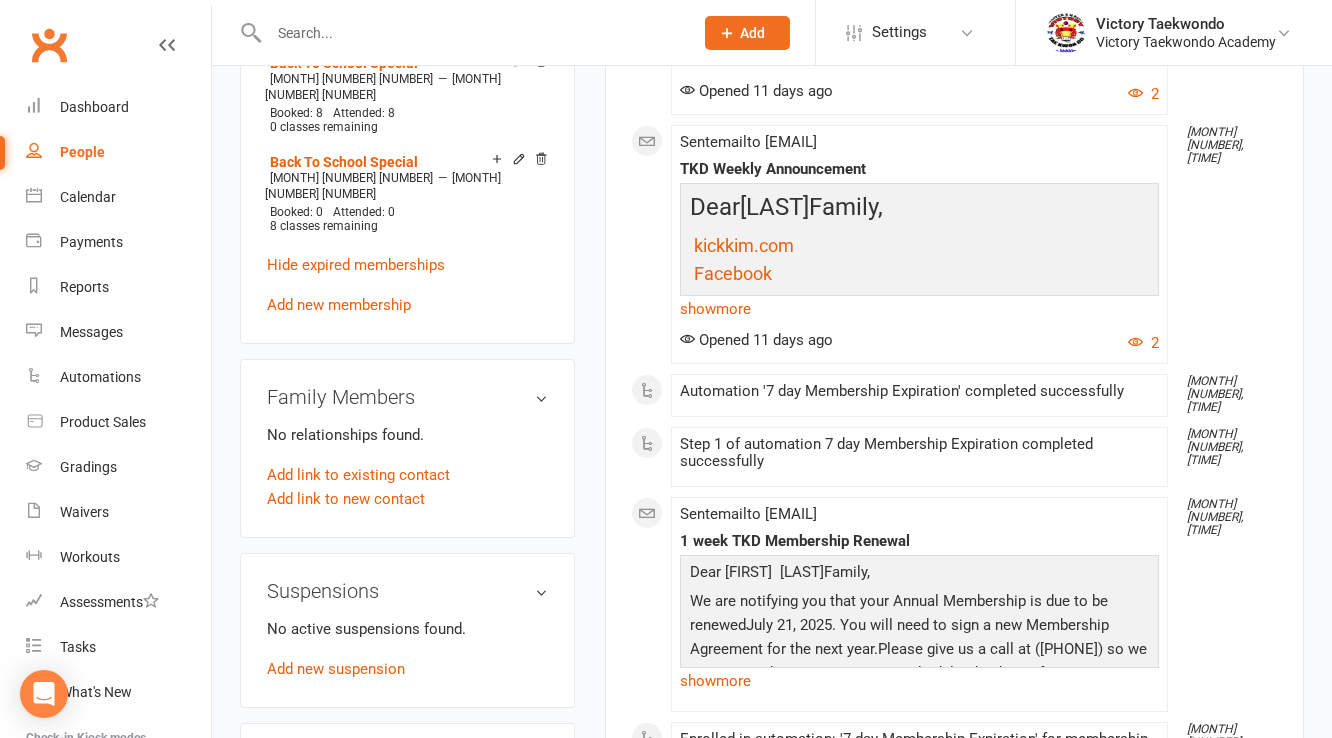 scroll, scrollTop: 1680, scrollLeft: 0, axis: vertical 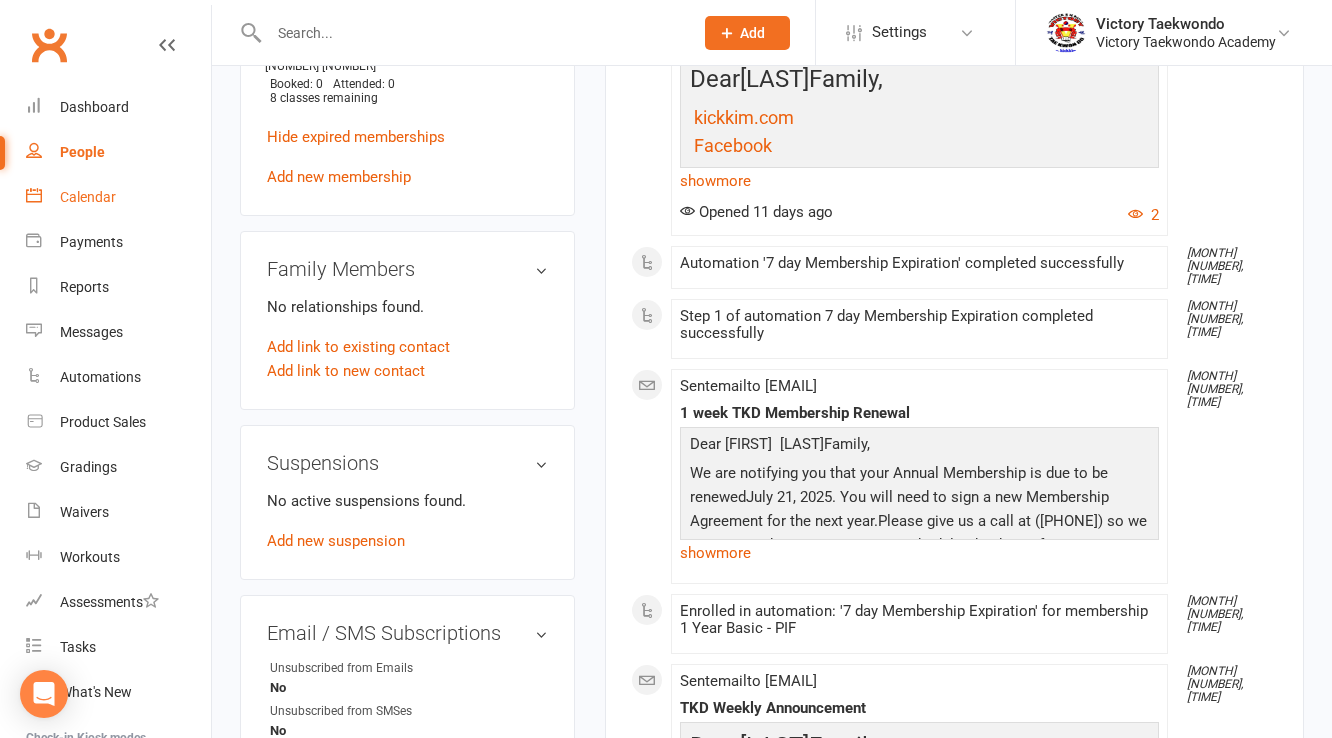 click on "Calendar" at bounding box center [88, 197] 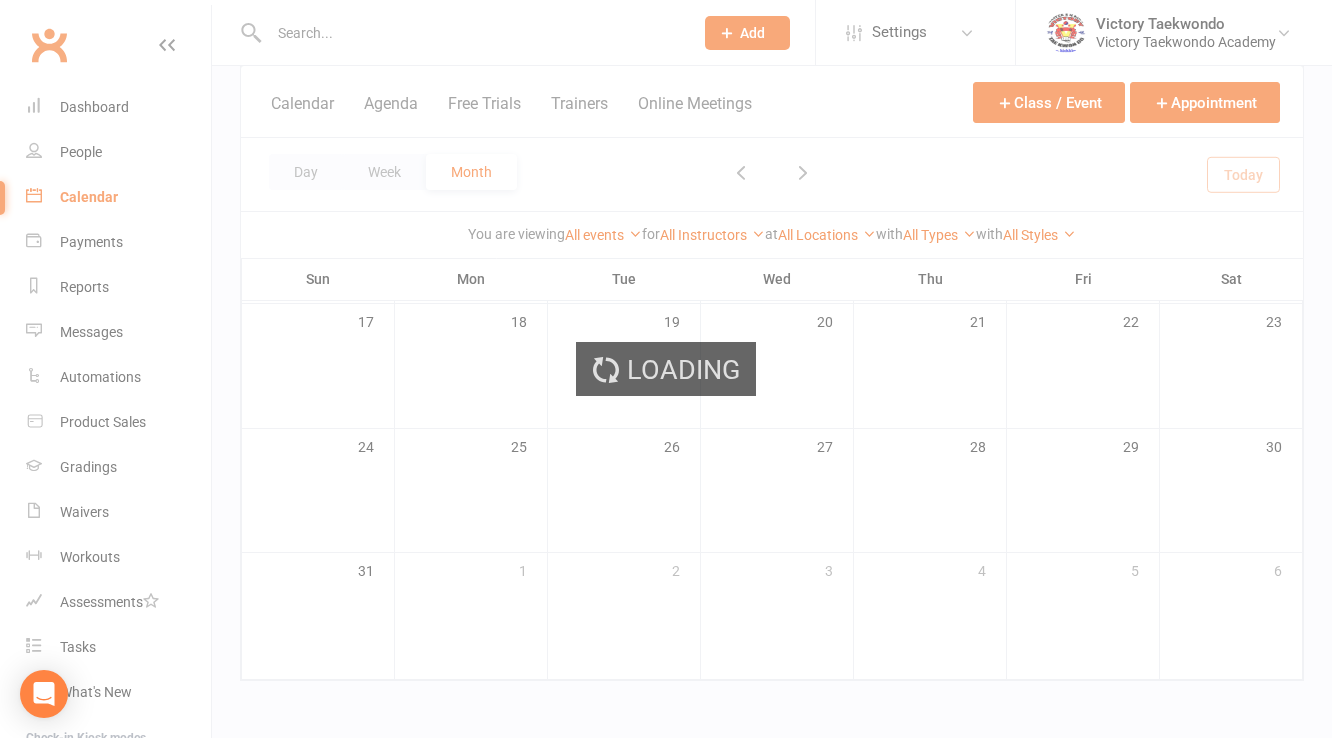 scroll, scrollTop: 0, scrollLeft: 0, axis: both 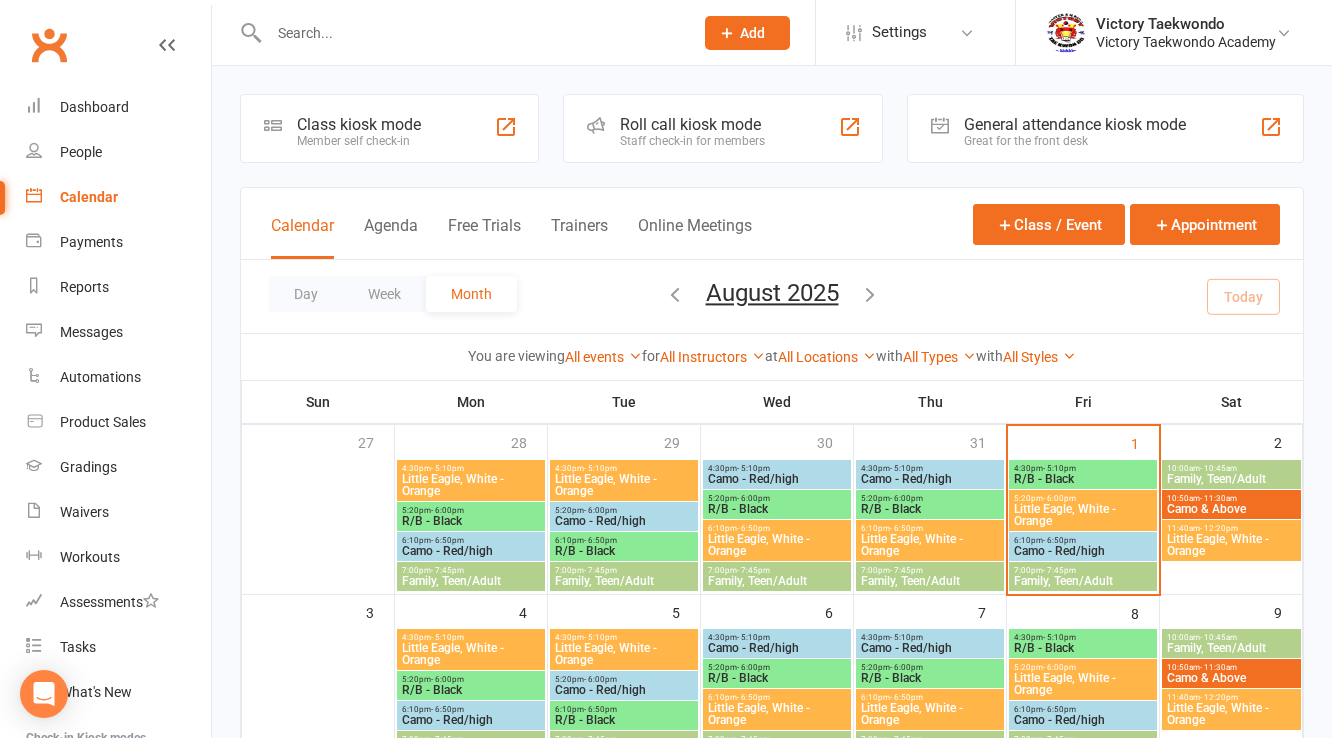click on "Class kiosk mode Member self check-in" at bounding box center [389, 128] 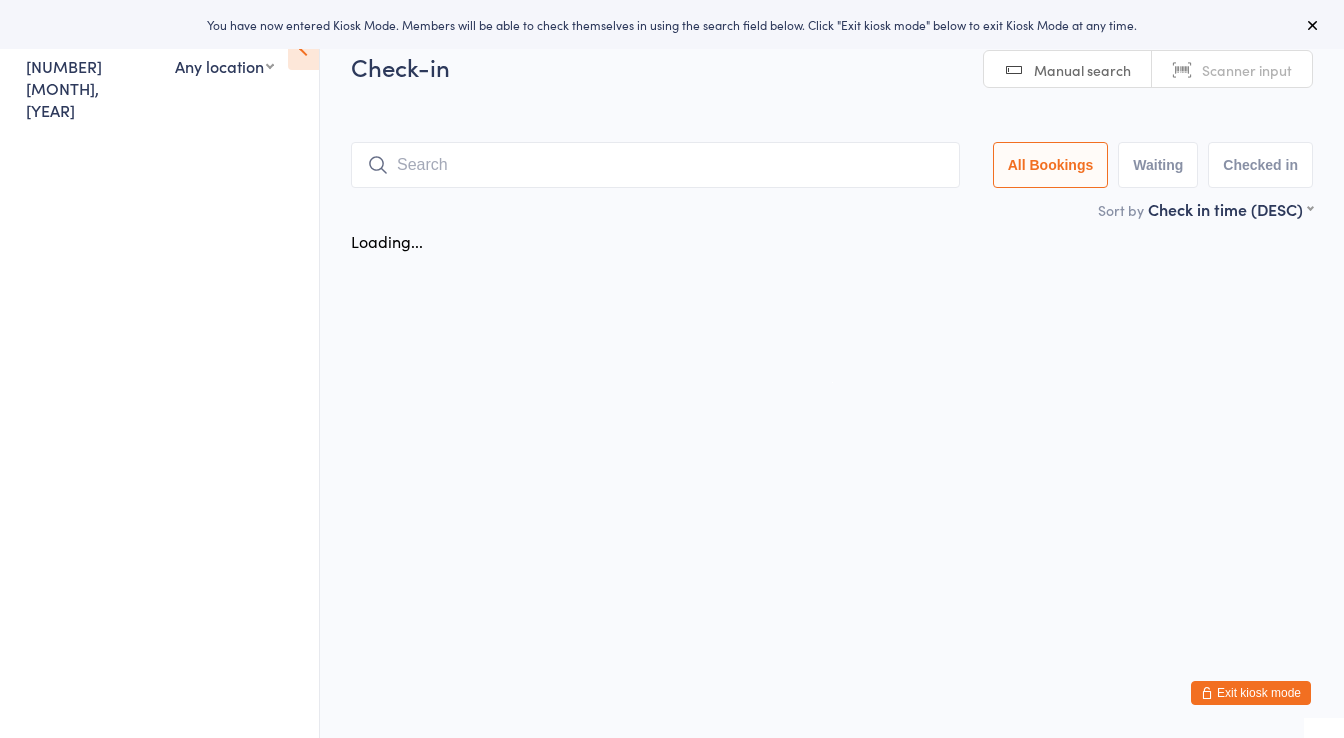 scroll, scrollTop: 0, scrollLeft: 0, axis: both 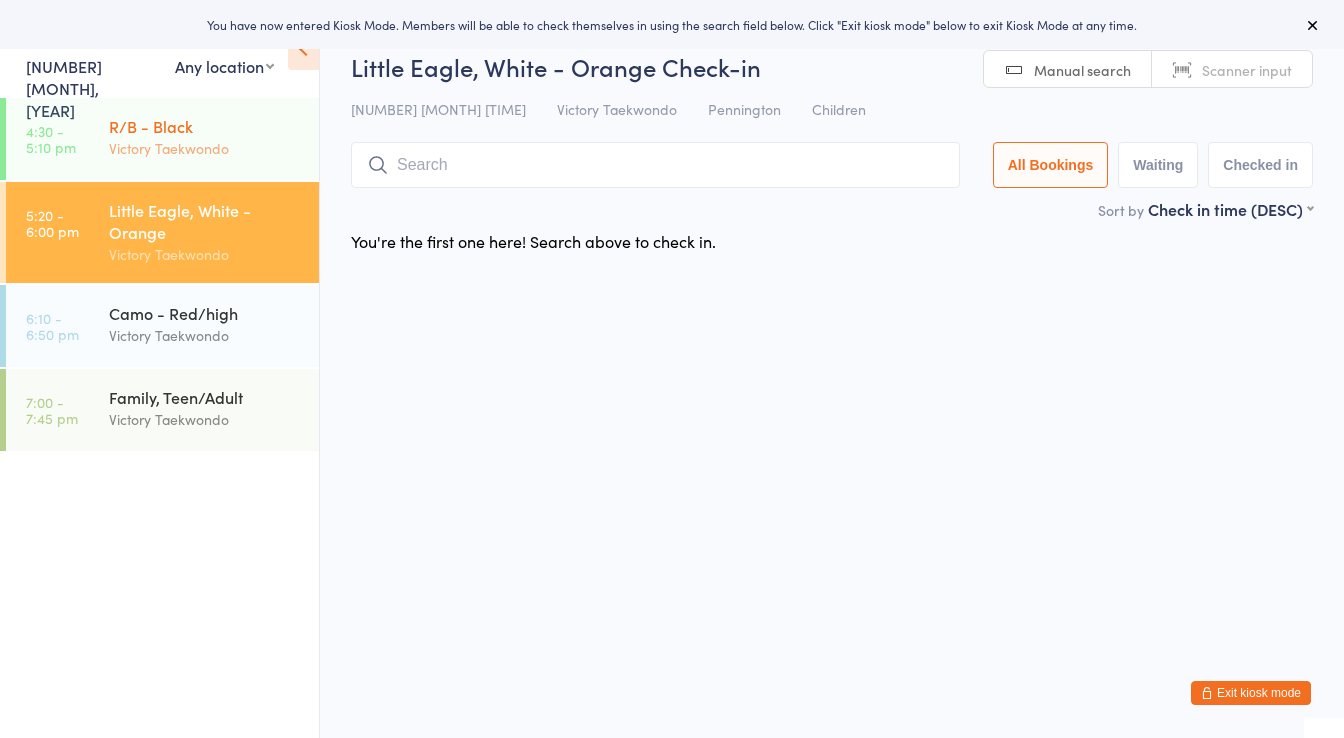 click on "Victory Taekwondo" at bounding box center (205, 148) 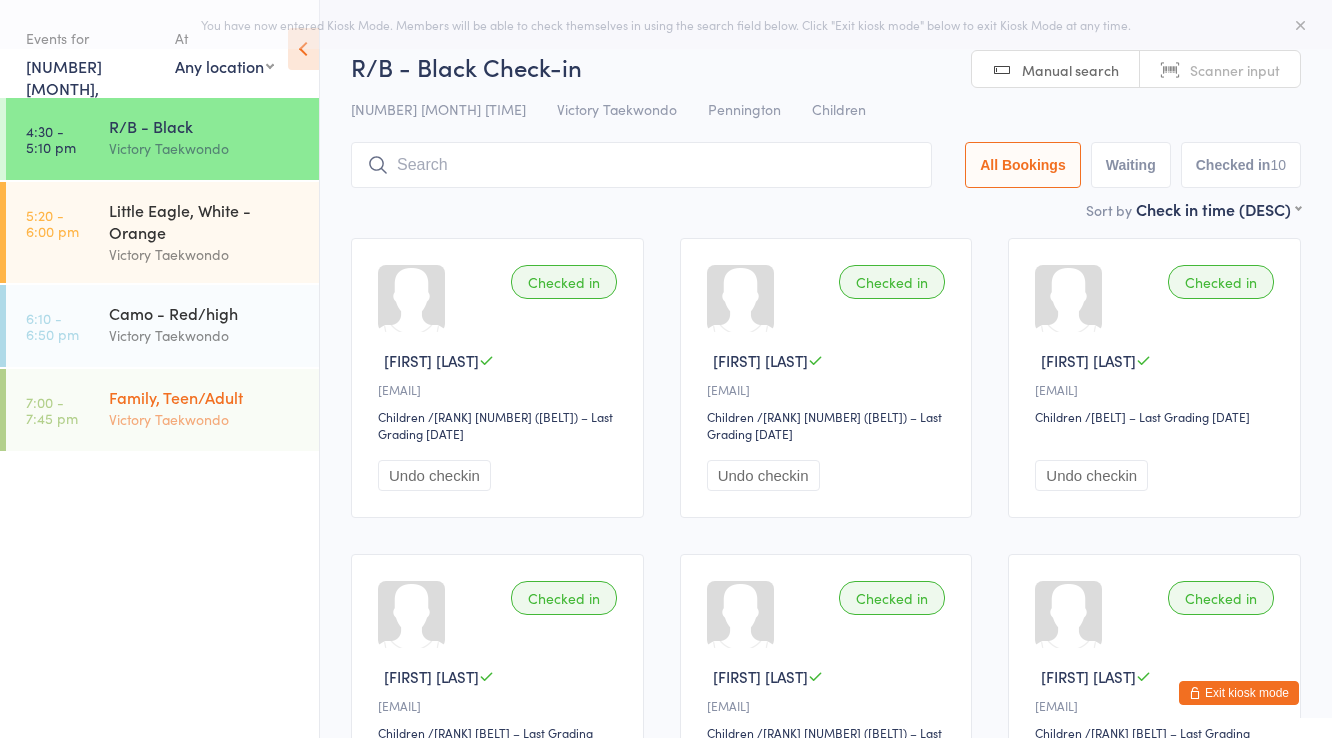 click on "Victory Taekwondo" at bounding box center [205, 419] 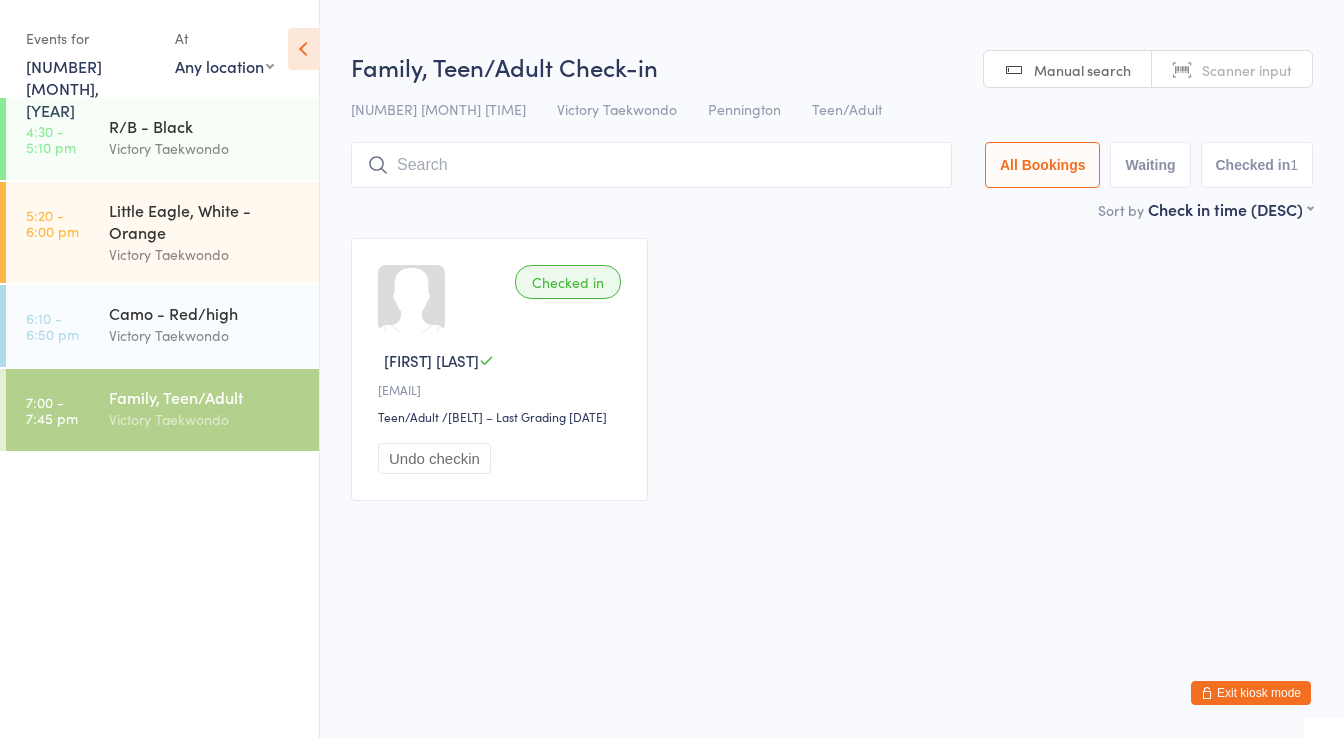 click at bounding box center [651, 165] 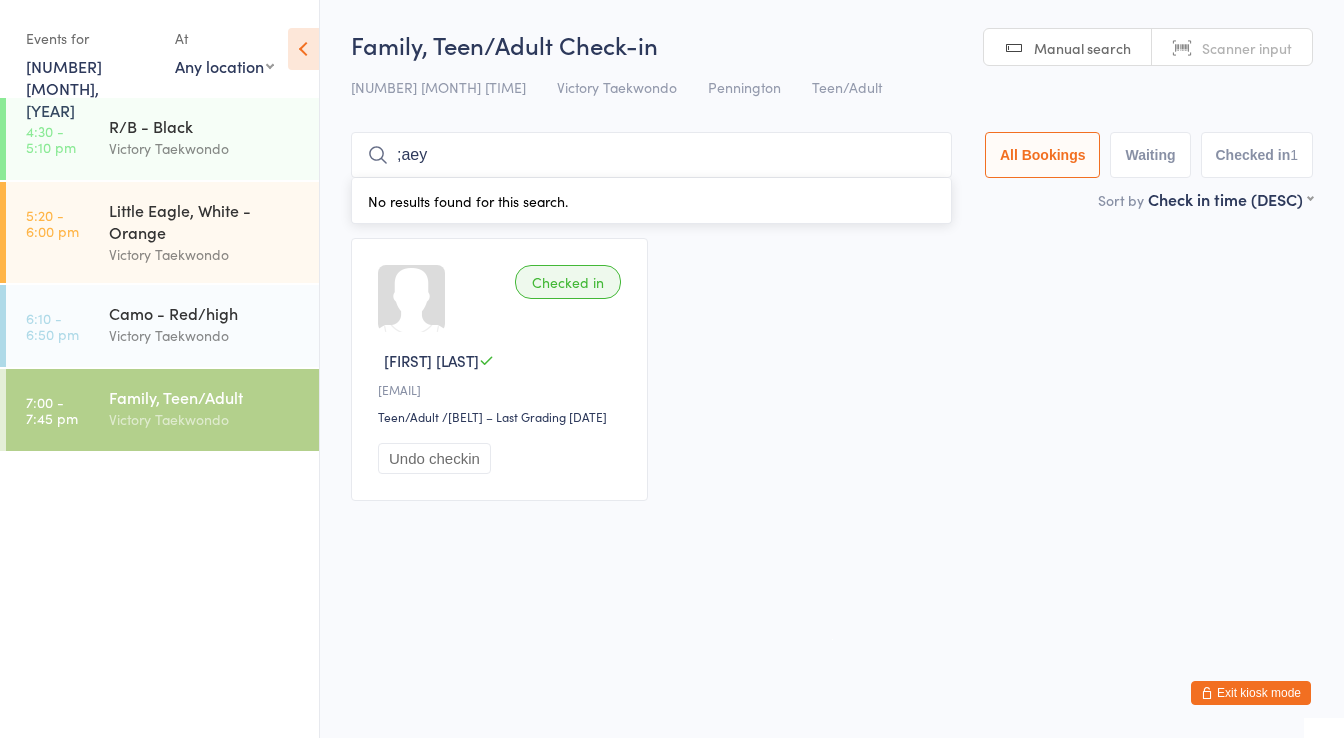 click on ";aey" at bounding box center (651, 155) 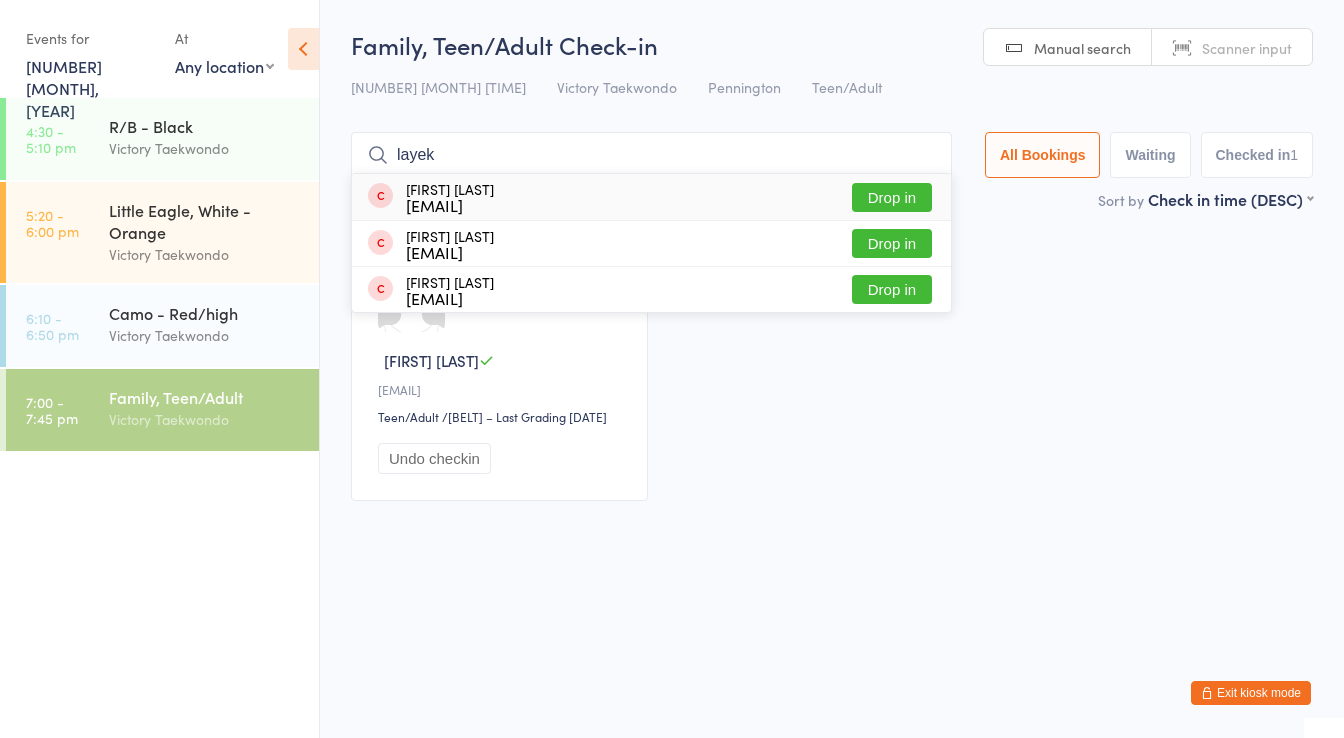 type on "layek" 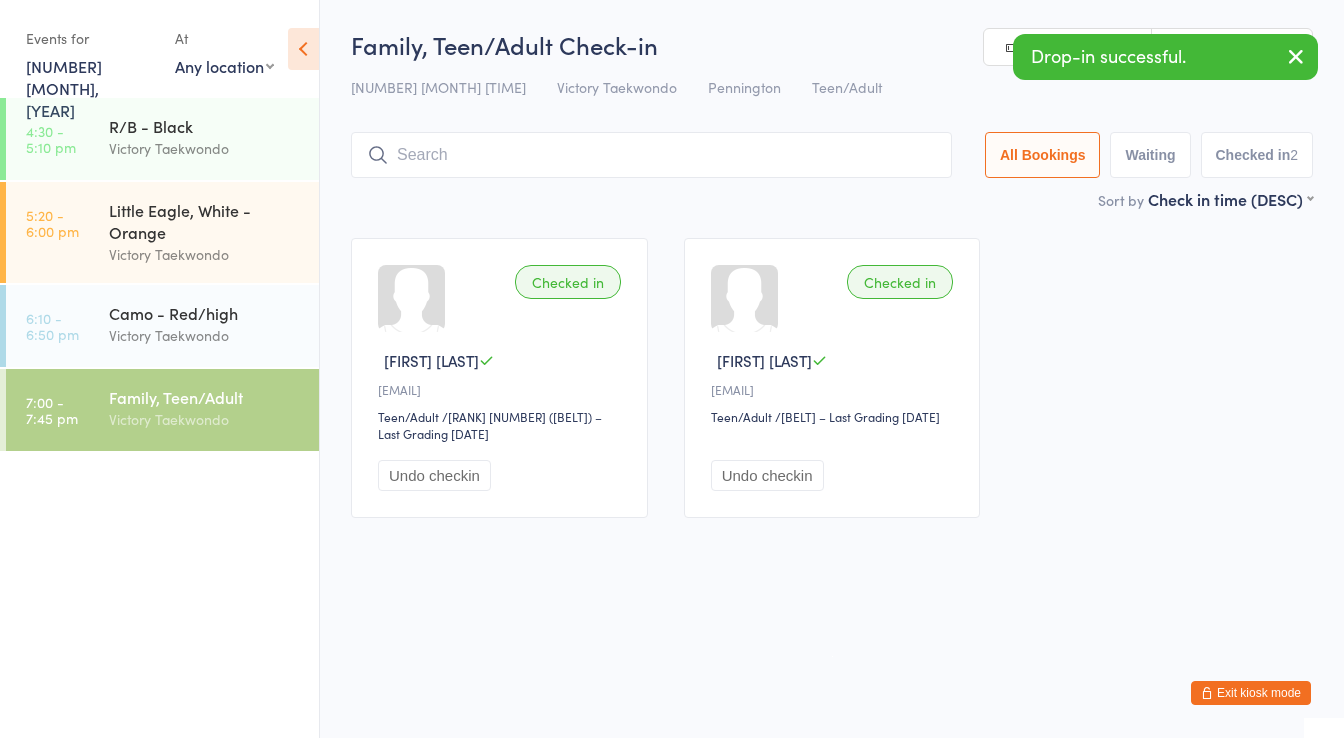 click on "Exit kiosk mode" at bounding box center [1251, 693] 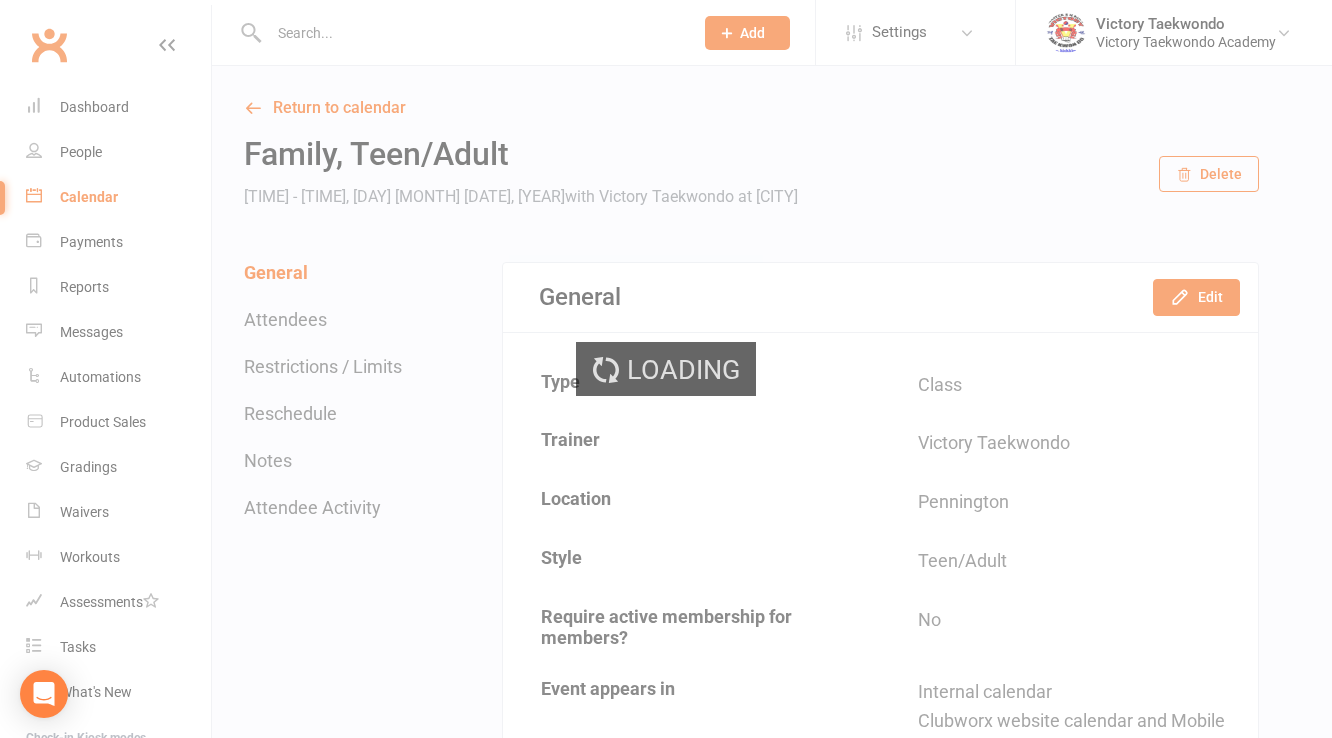 scroll, scrollTop: 0, scrollLeft: 0, axis: both 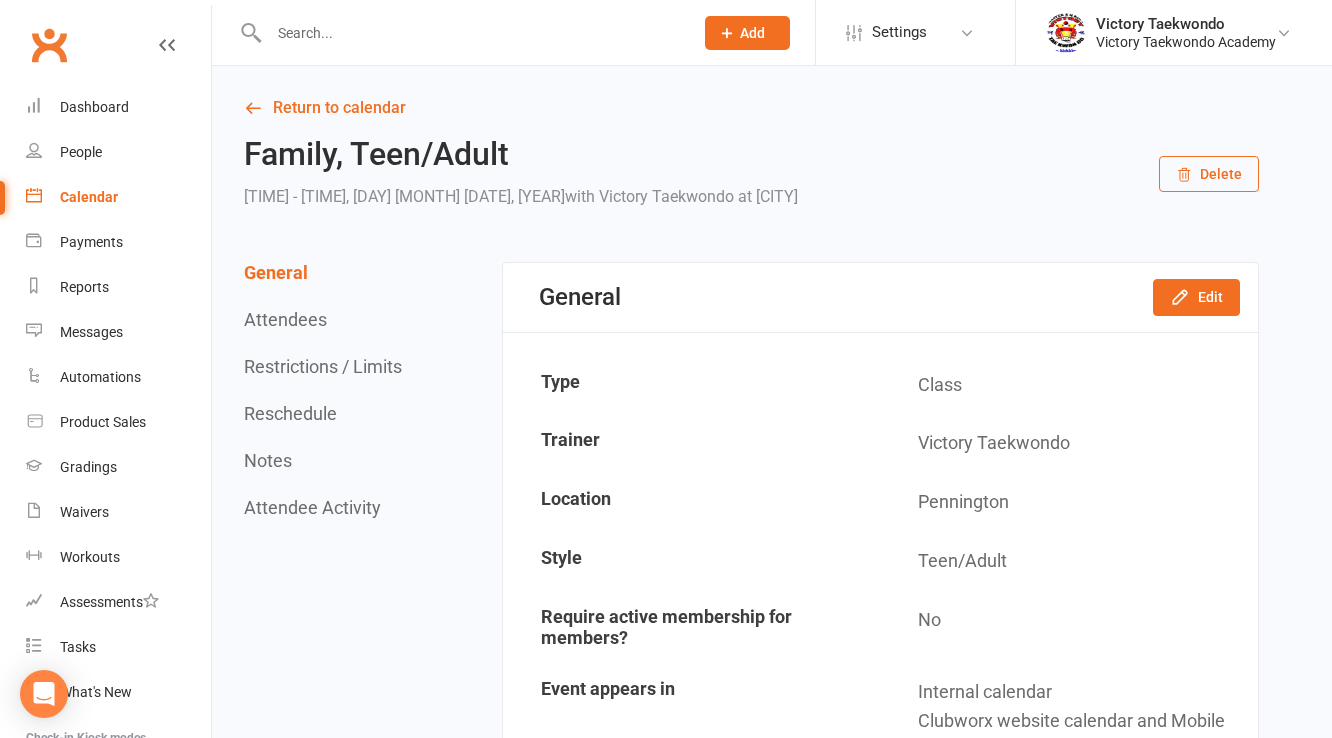 click on "Calendar" at bounding box center (89, 197) 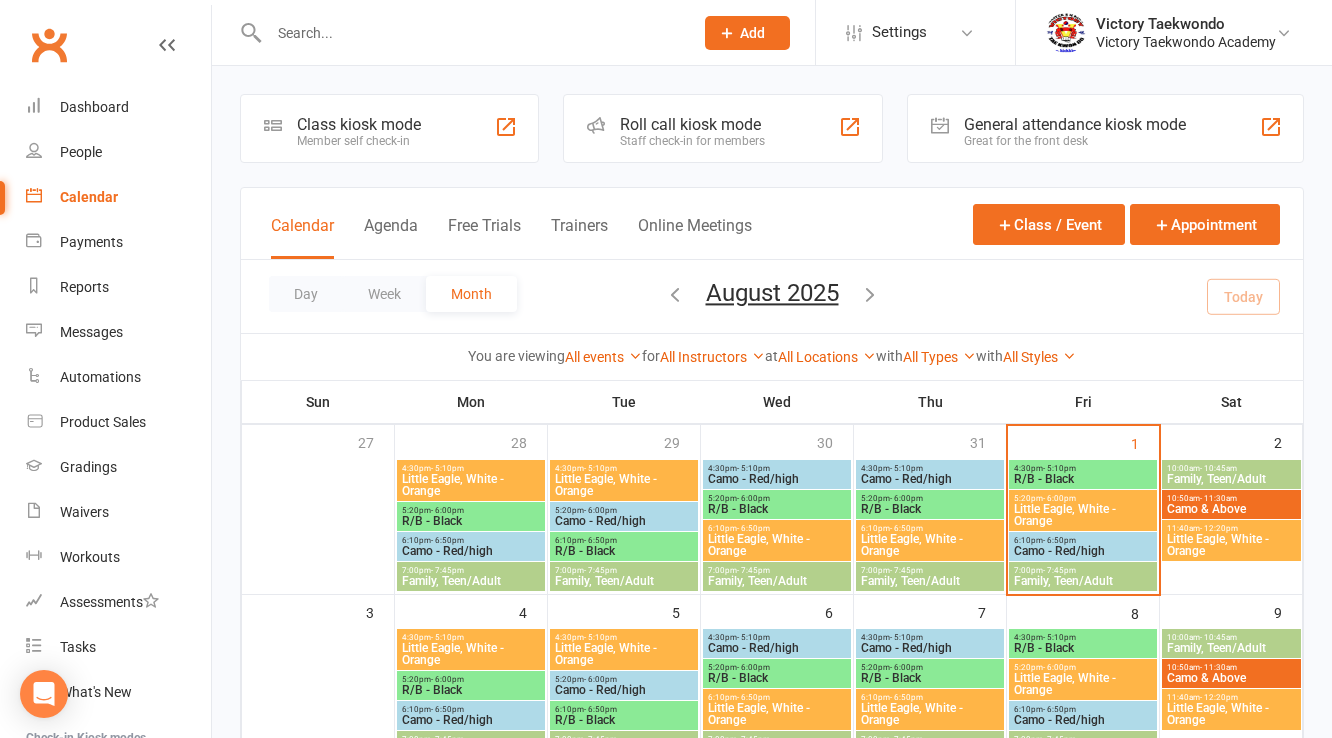 click on "Class kiosk mode" at bounding box center (359, 124) 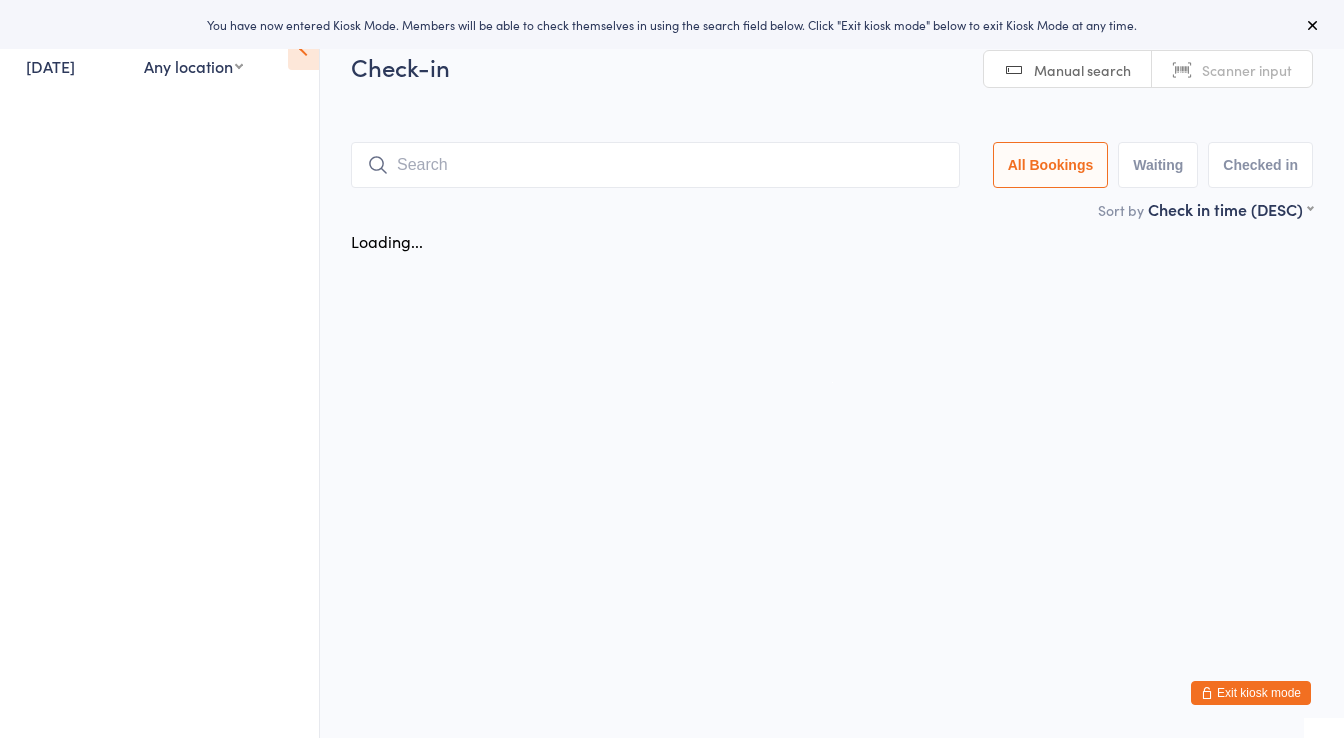 scroll, scrollTop: 0, scrollLeft: 0, axis: both 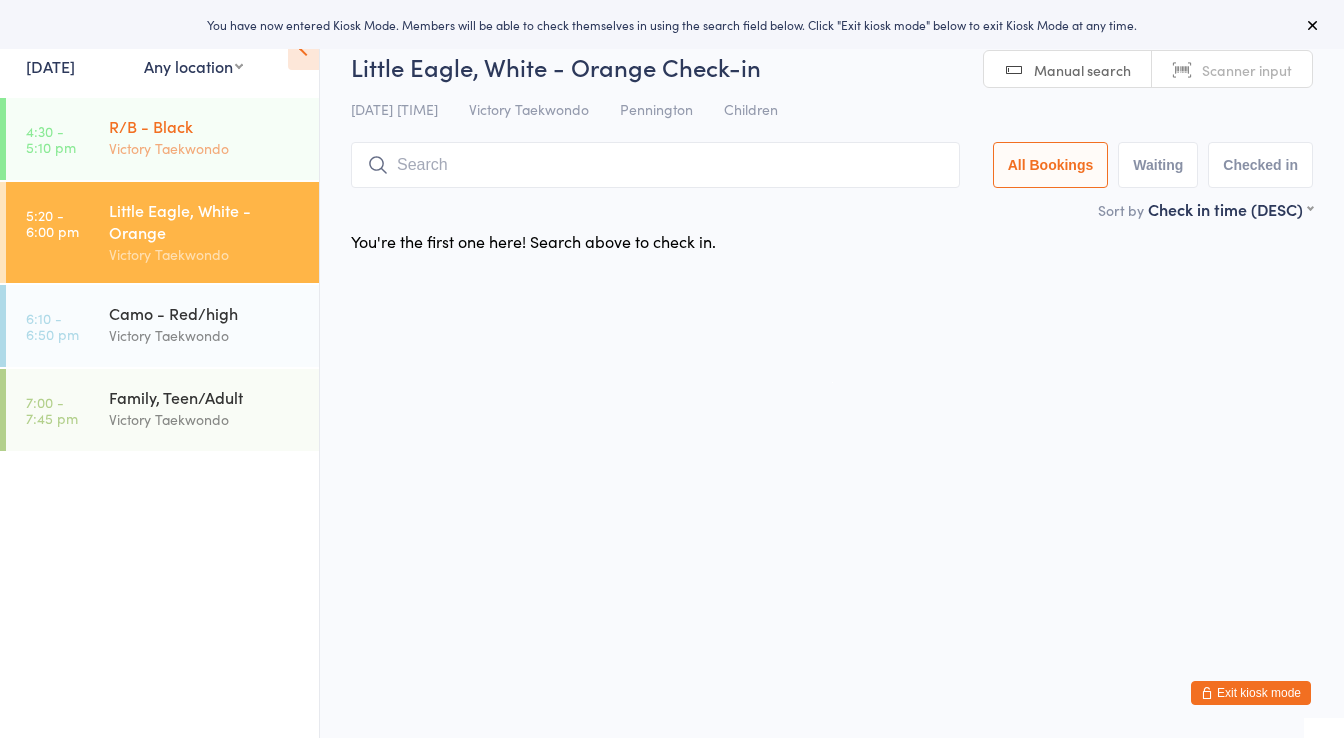 click on "Victory Taekwondo" at bounding box center (205, 148) 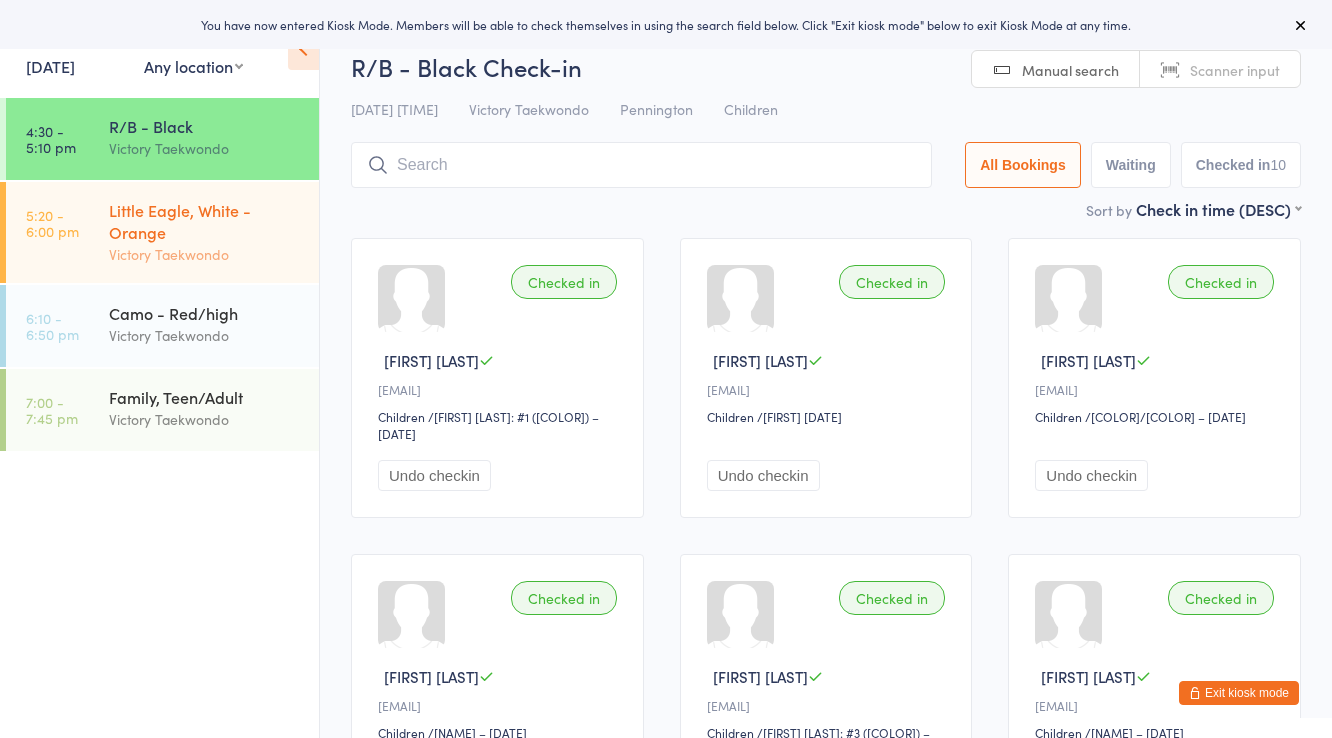 click on "Little Eagle, White - Orange" at bounding box center [205, 221] 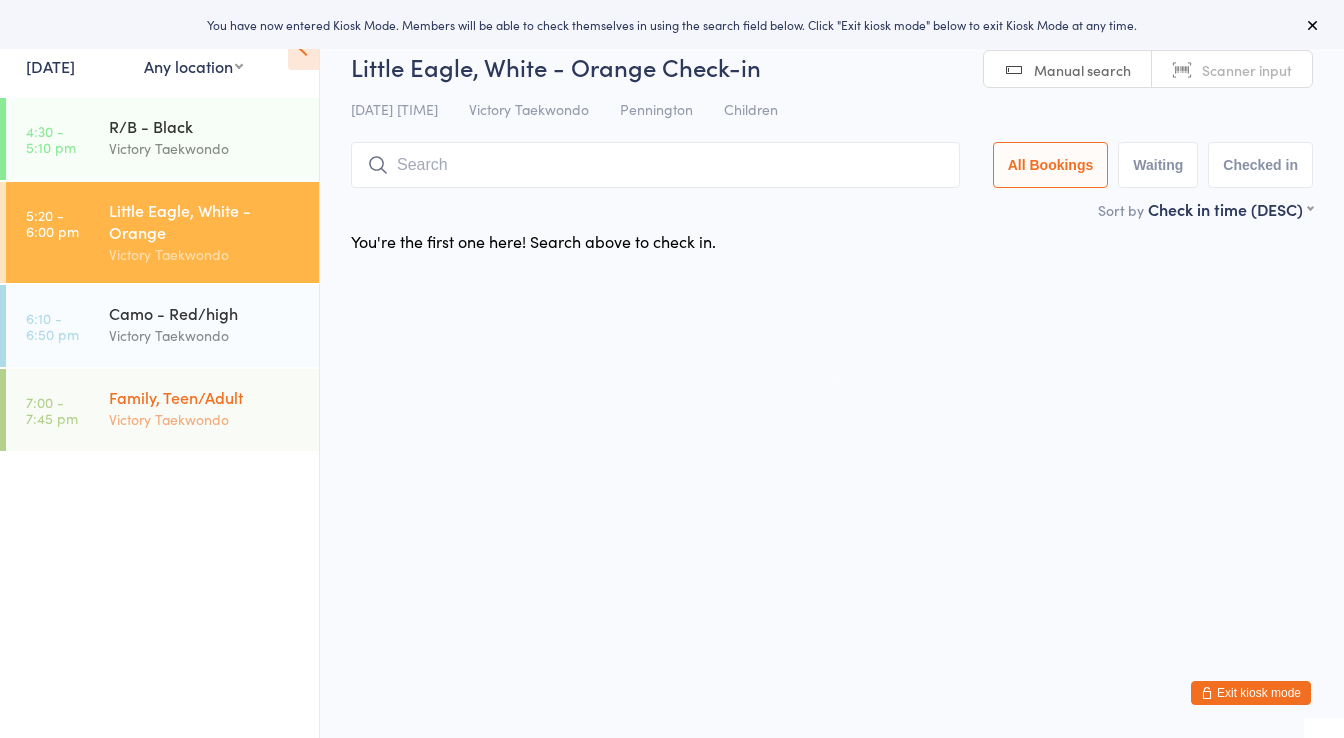 click on "Victory Taekwondo" at bounding box center [205, 419] 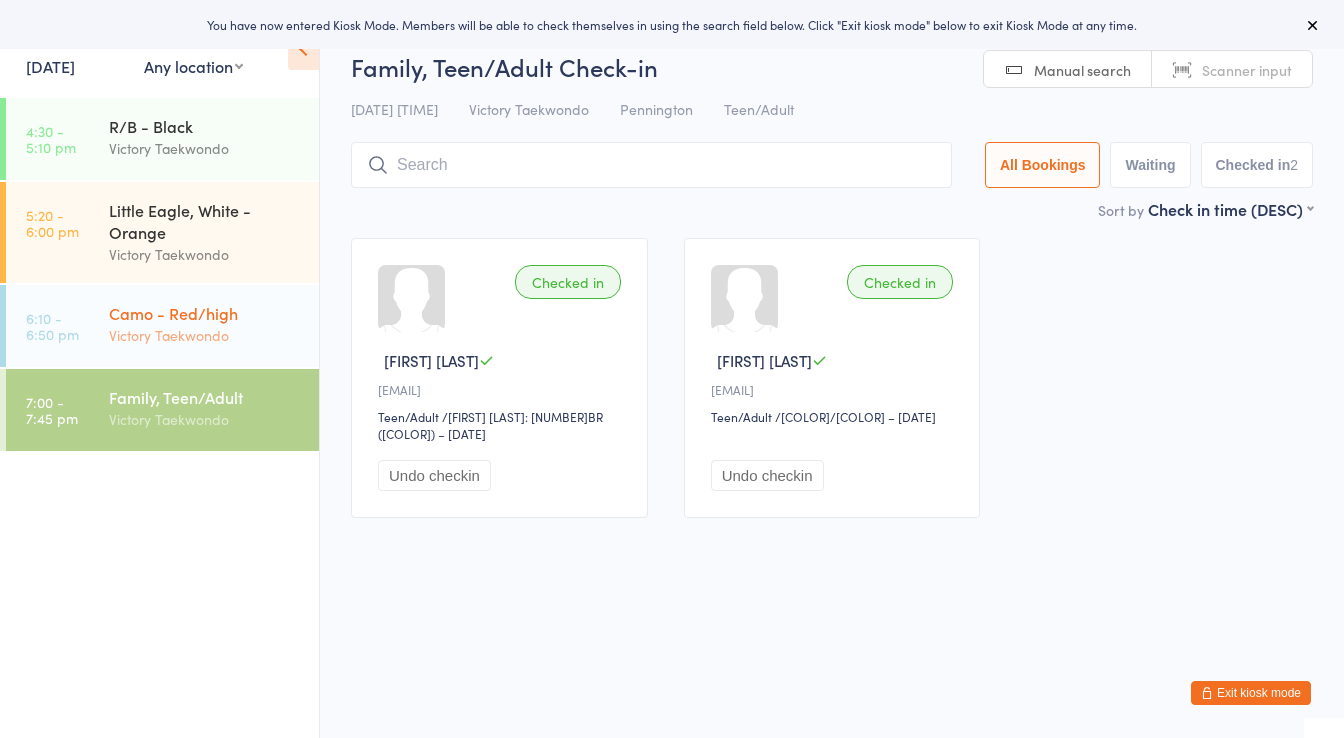 click on "Camo - Red/high Victory Taekwondo" at bounding box center (214, 324) 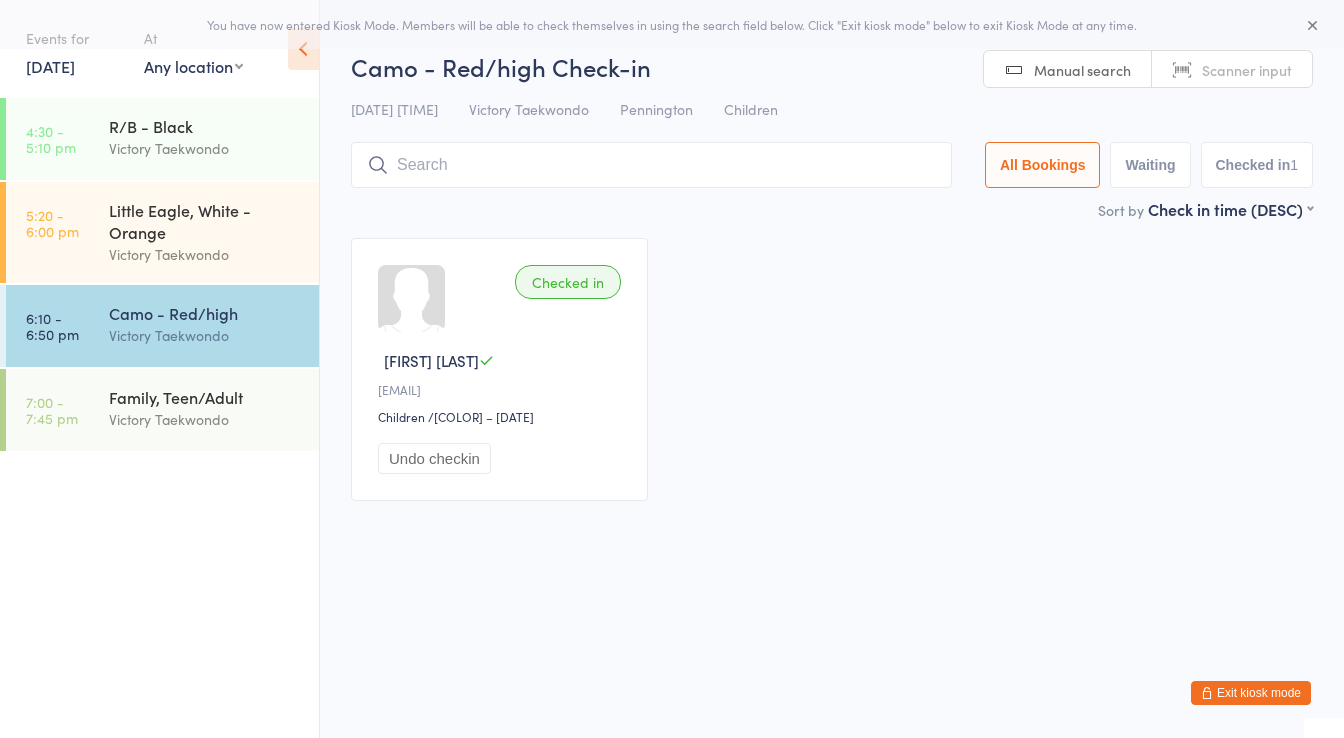 click at bounding box center [651, 165] 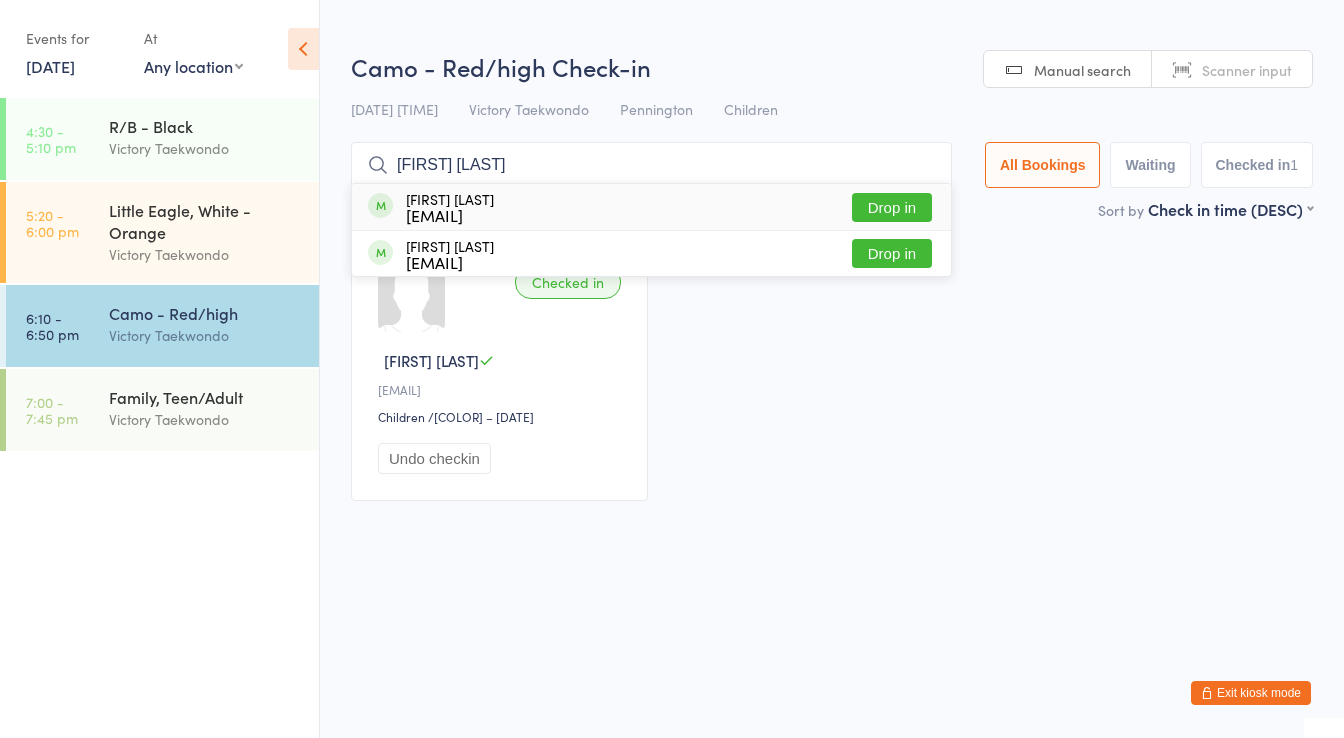 type on "donnie s" 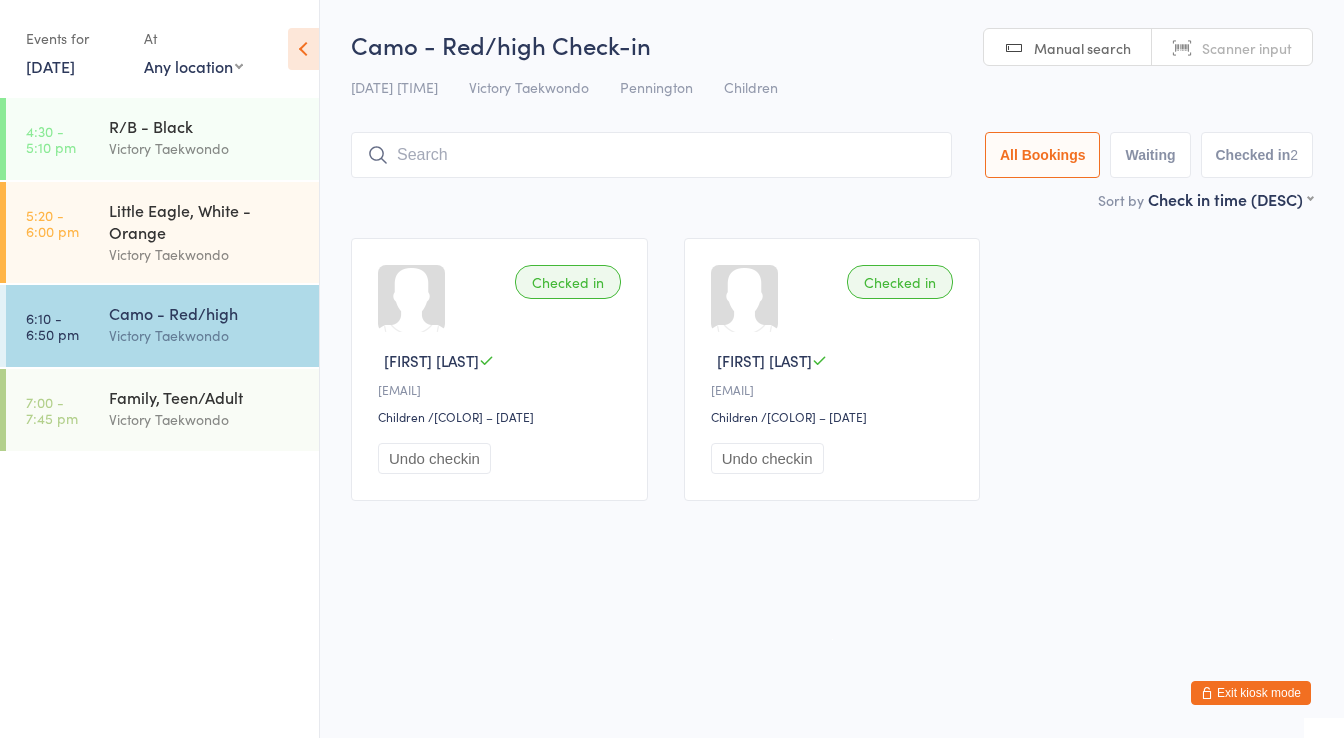 click on "You have now entered Kiosk Mode. Members will be able to check themselves in using the search field below. Click "Exit kiosk mode" below to exit Kiosk Mode at any time. Drop-in successful. Events for 1 Aug, 2025 1 Aug, 2025
July 2025
Sun Mon Tue Wed Thu Fri Sat
27
29
30
01
02
03
04
05
28
06
07
08
09
10
11
12
29
13
14
15
16
17
18
19
30
20
21
22
23
24
25
26" at bounding box center (672, 369) 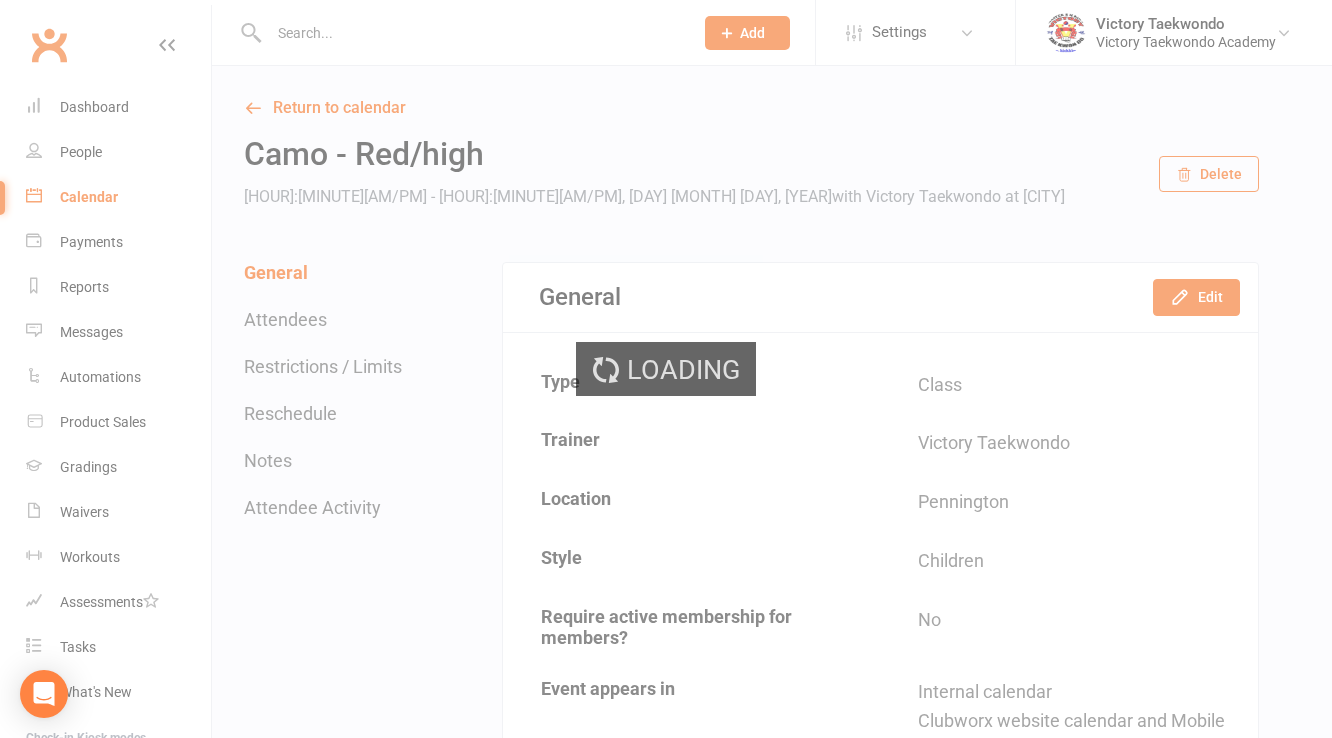 scroll, scrollTop: 0, scrollLeft: 0, axis: both 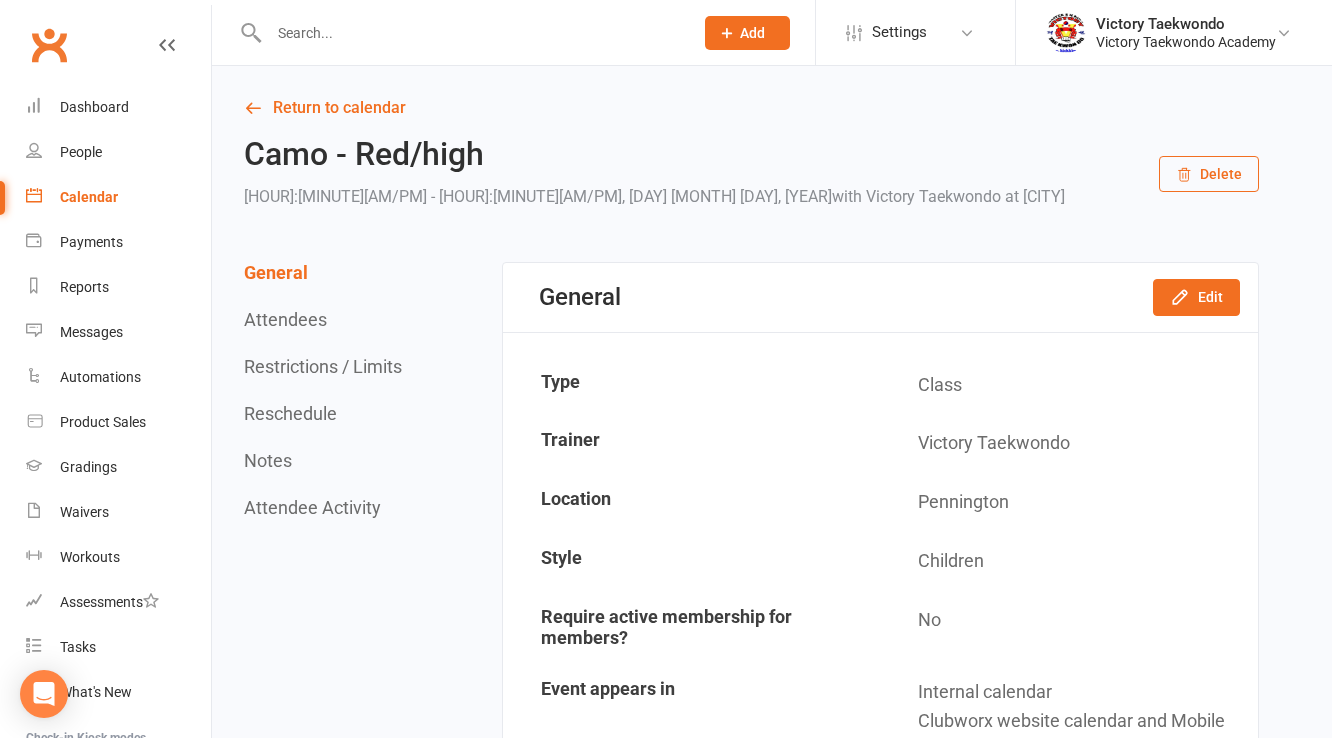 click on "Camo - Red/high [HOUR]:[MINUTE][AM/PM] - [HOUR]:[MINUTE][AM/PM], [DAY] [MONTH] [YEAR]  with Victory Taekwondo   at [CITY]   Type" at bounding box center [666, 1863] 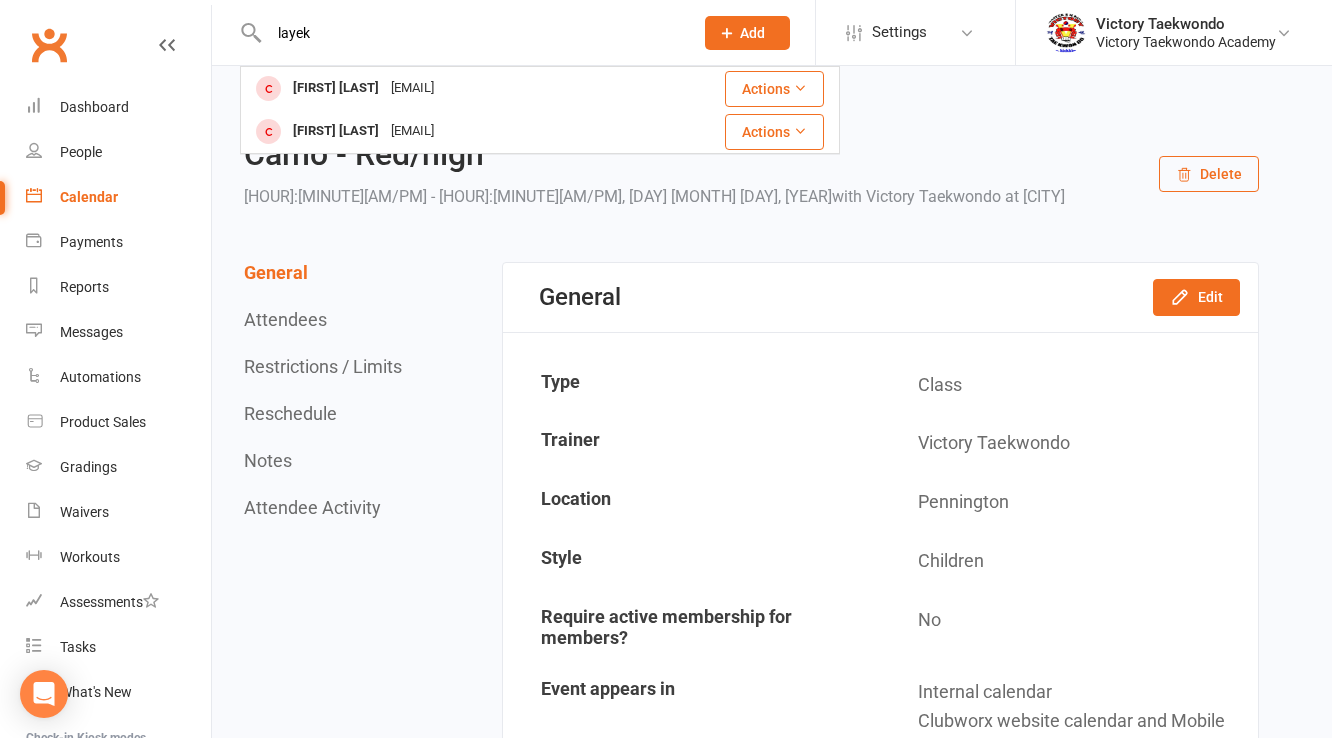 type on "layek" 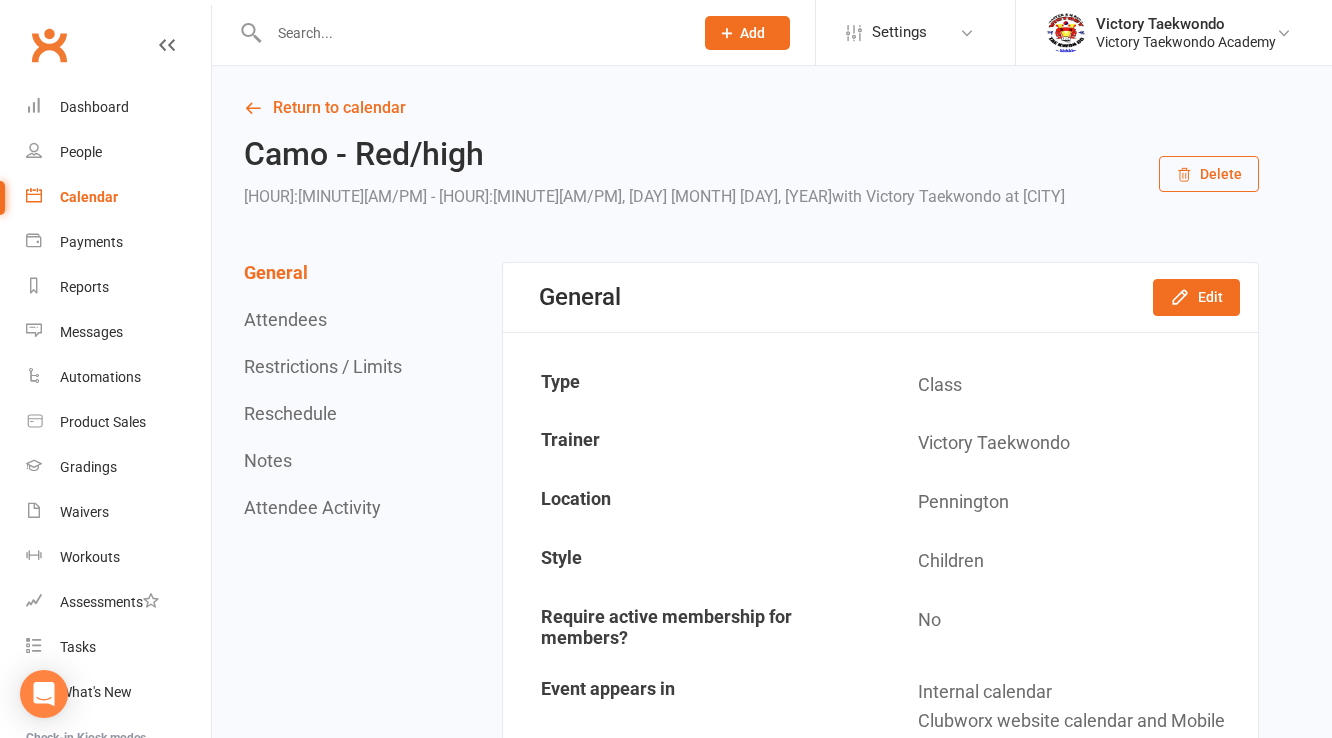 click on "Return to calendar Camo - Red/high [HOUR]:[MINUTE][AM/PM] - [HOUR]:[MINUTE][AM/PM], [DAY] [MONTH] [YEAR]  with Victory Taekwondo   at [CITY]   Delete General Attendees Restrictions / Limits Reschedule Notes Attendee Activity General  Edit Type Class Trainer Victory Taekwondo Location [CITY] Style Children Require active membership for members? No Event appears in Internal calendar Clubworx website calendar and Mobile app Class kiosk mode Book & Pay Roll call Website calendar URL Copy event URL to clipboard
Online Meeting Details N/A
Attendees Message Attendees   Bulk Add  Kiosk / Roll Call   Enter Kiosk Mode Enter Roll Call 2   places booked 97   places available Sort by  First Name Last Name   [FIRST] [LAST] [EMAIL] Attended Mark absent  Undo check-in  Send message  More info  Remove  All bookings for series  Enable recurring bookings    [FIRST] [LAST] [EMAIL] Attended Mark absent  Undo check-in  Send message  More info  Remove  All bookings for series  Enable recurring bookings  × No results" at bounding box center (772, 1894) 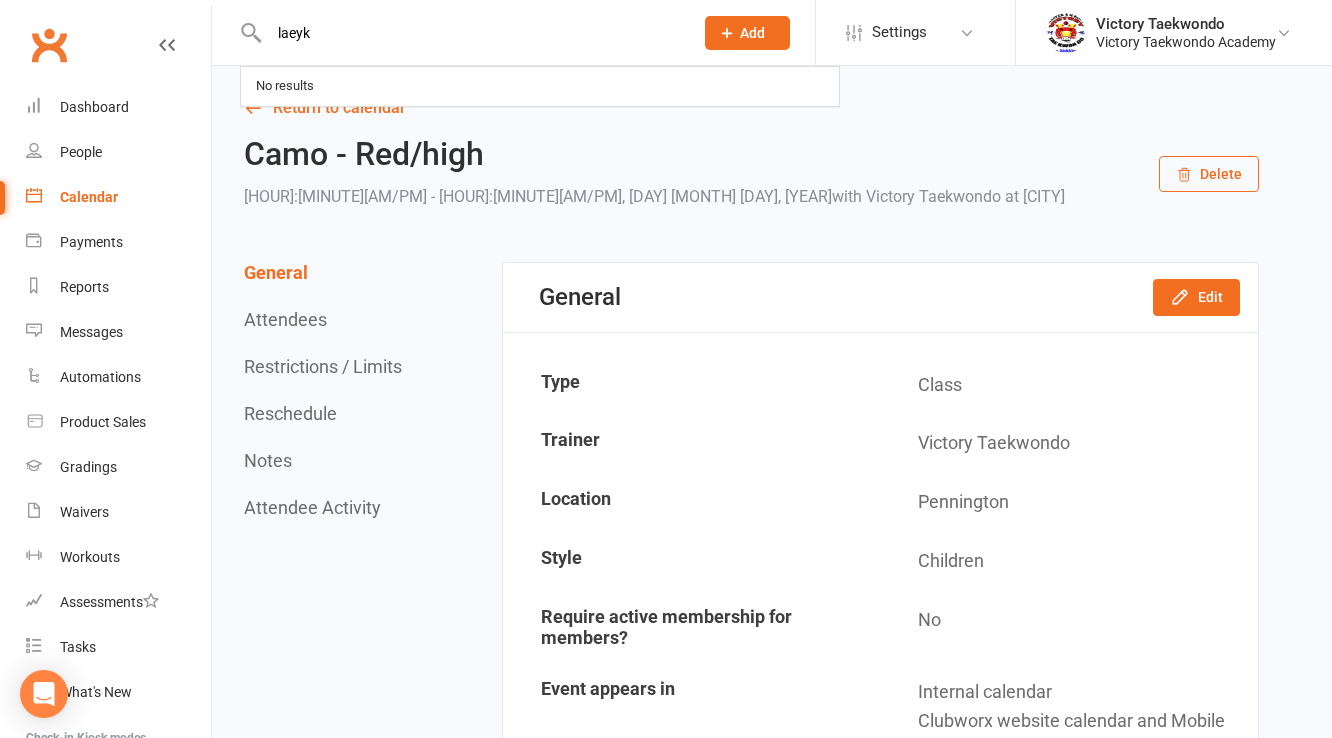 click on "laeyk" at bounding box center (471, 33) 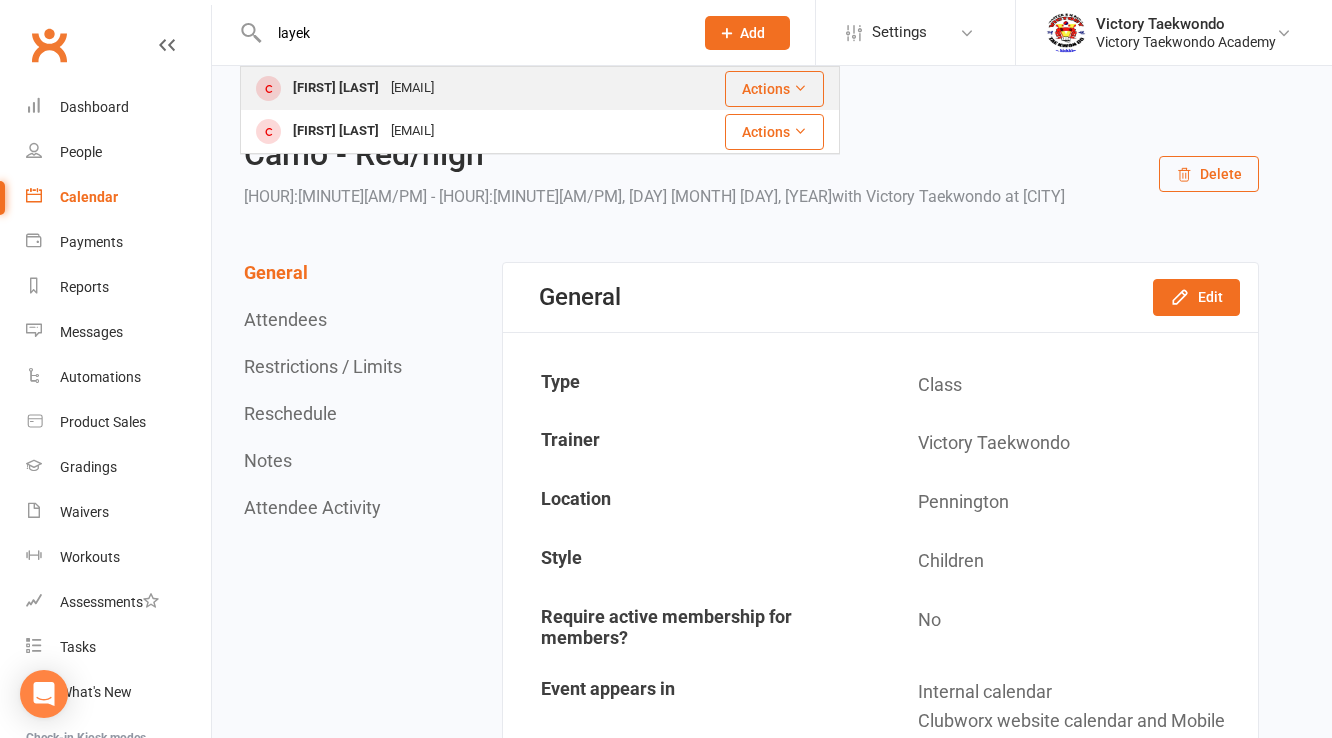 type on "layek" 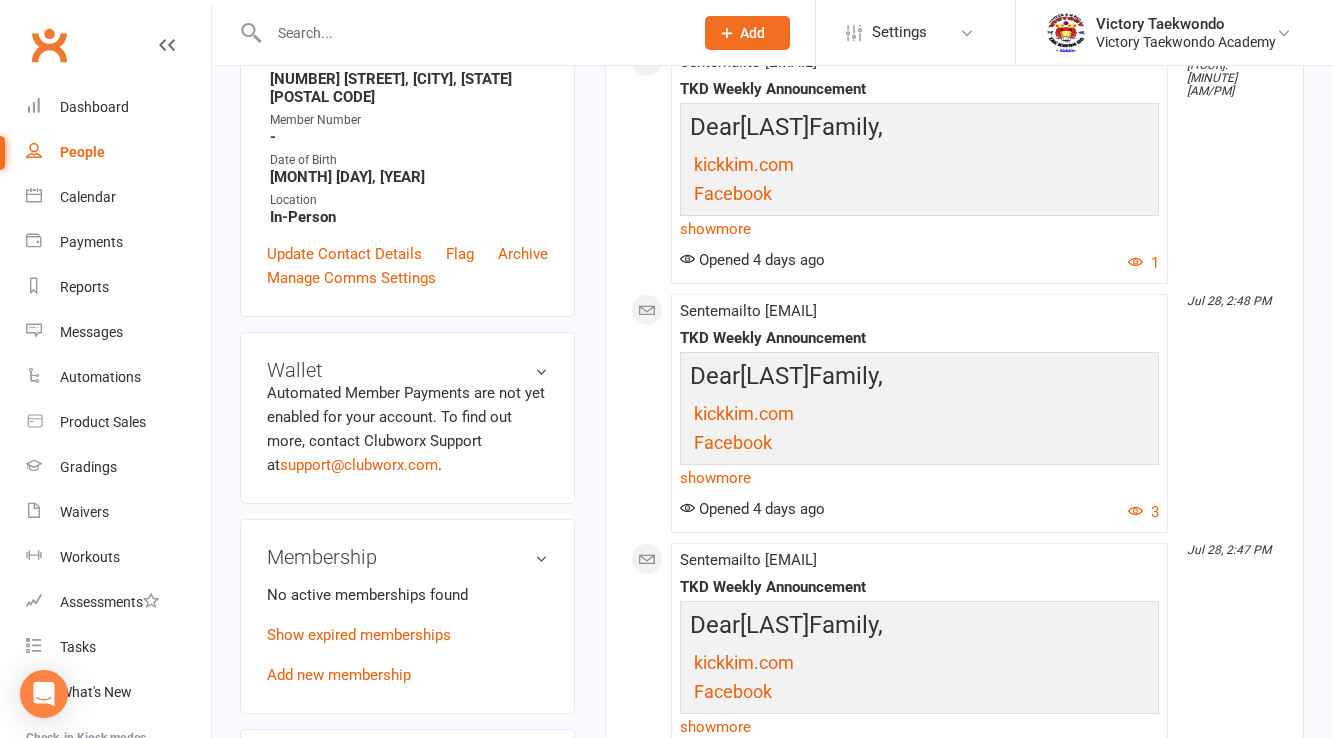 scroll, scrollTop: 720, scrollLeft: 0, axis: vertical 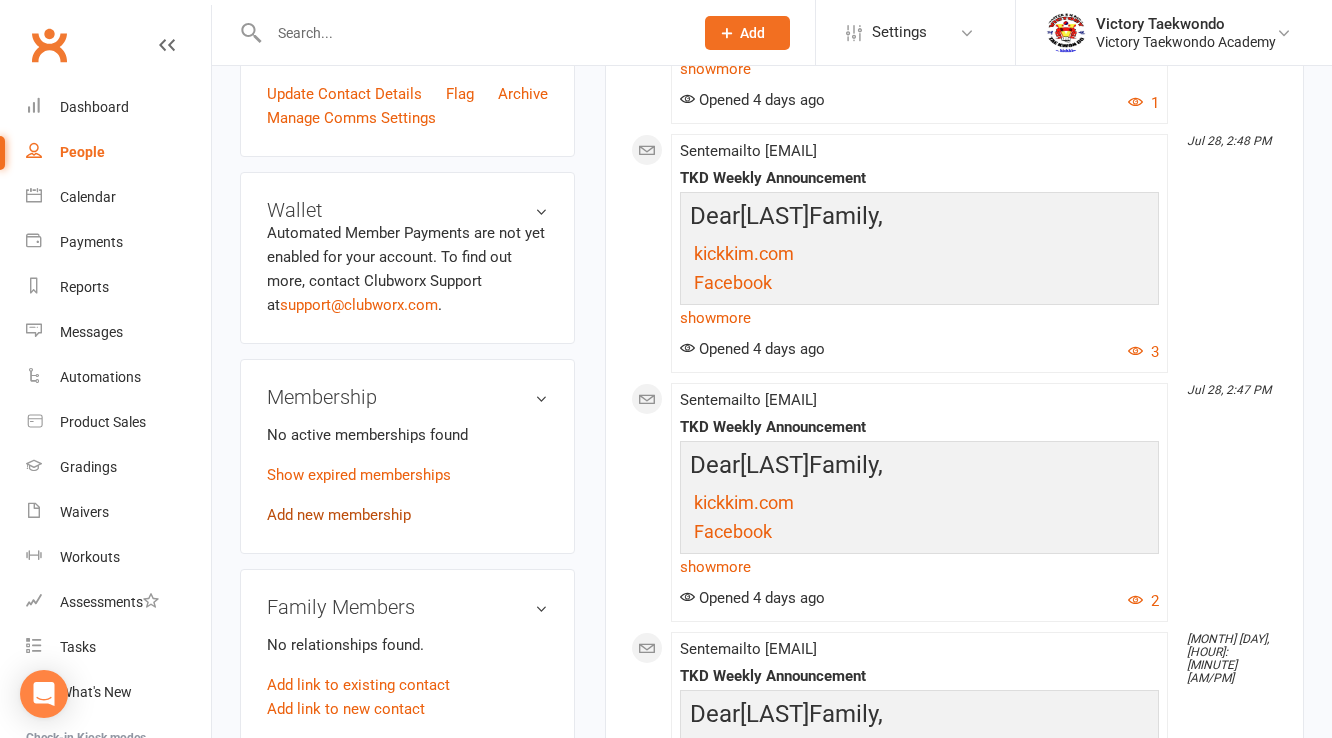 click on "Add new membership" at bounding box center [339, 515] 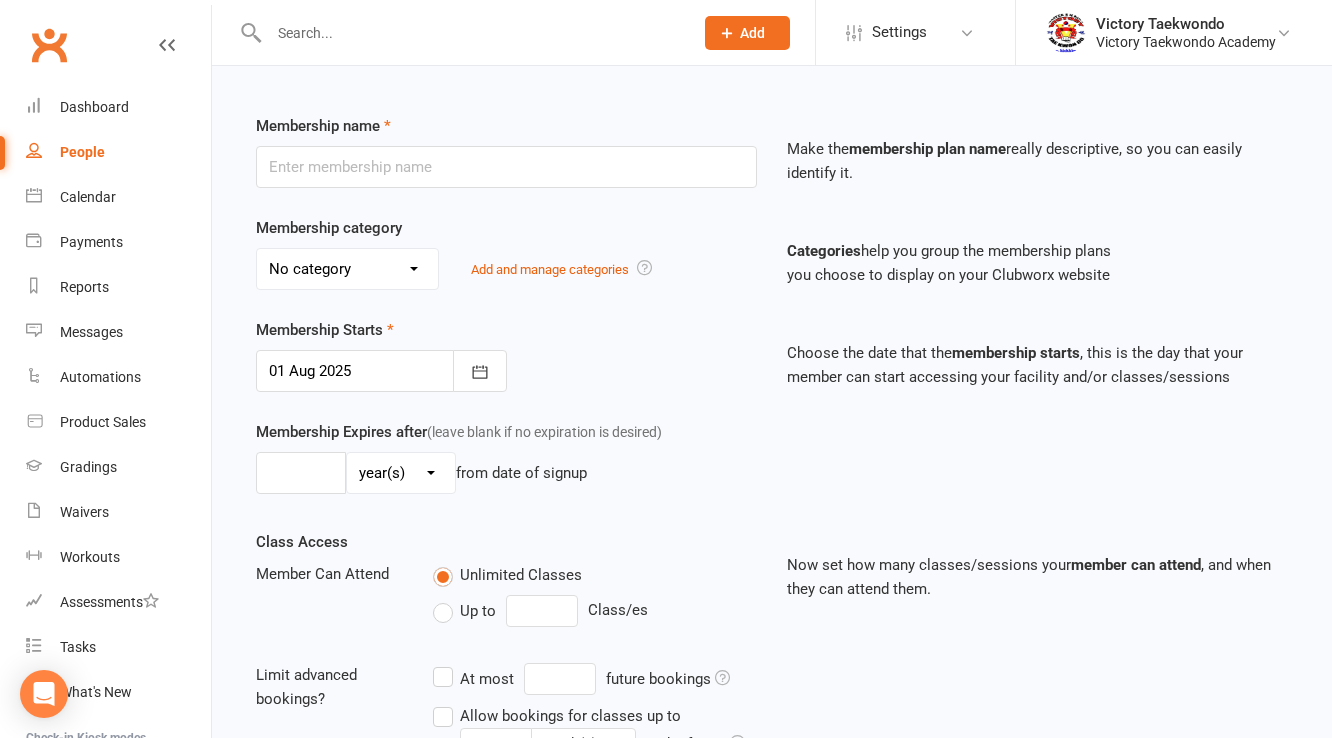 scroll, scrollTop: 240, scrollLeft: 0, axis: vertical 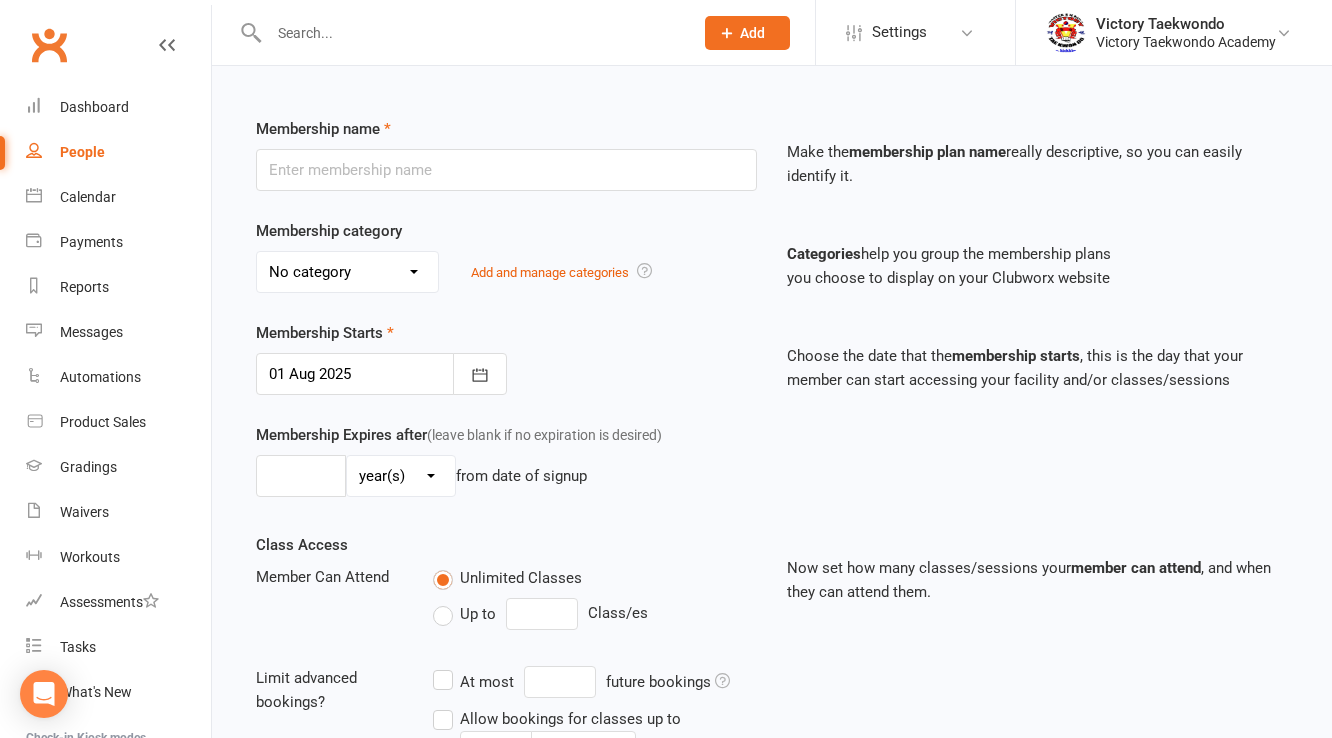 click on "No category 1 Year 3x/Wk Plans 1 Year Plans Black Belt Club General Leadership Club Master Program Month - Month Plans Online Specials" at bounding box center [347, 272] 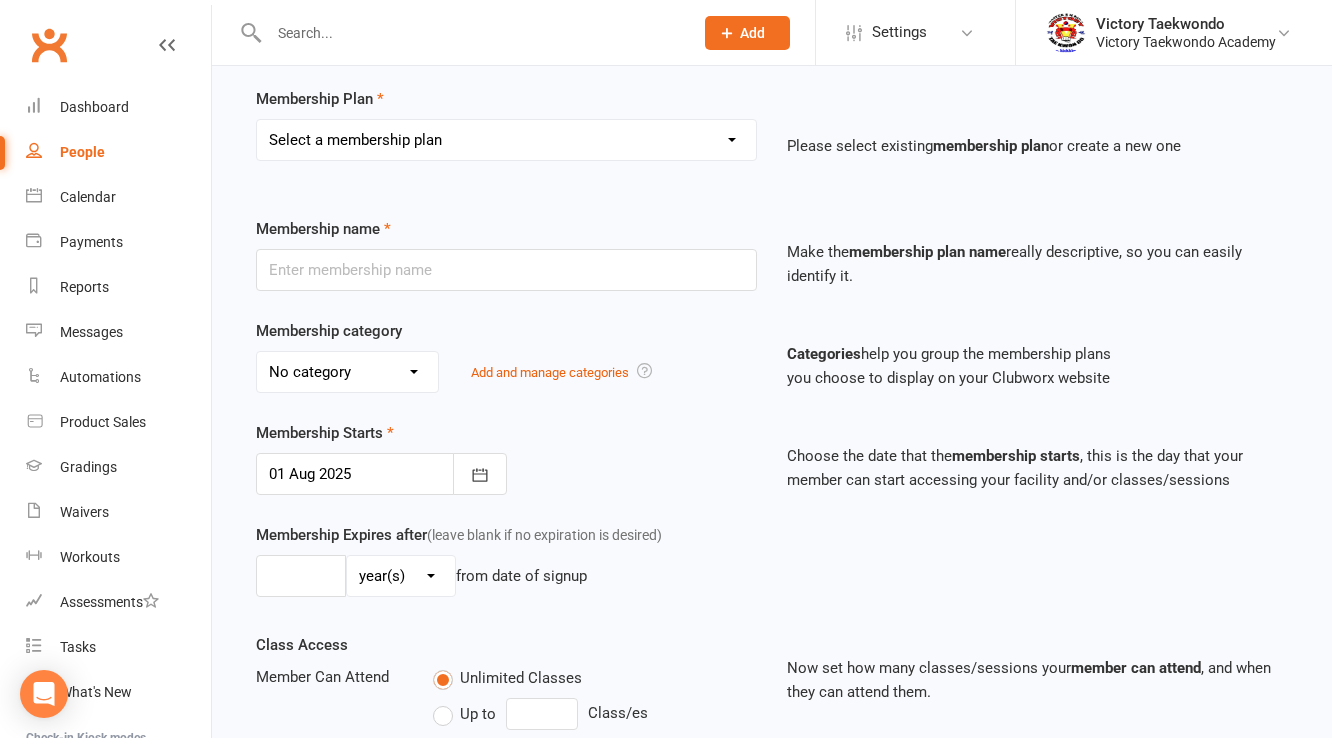 scroll, scrollTop: 0, scrollLeft: 0, axis: both 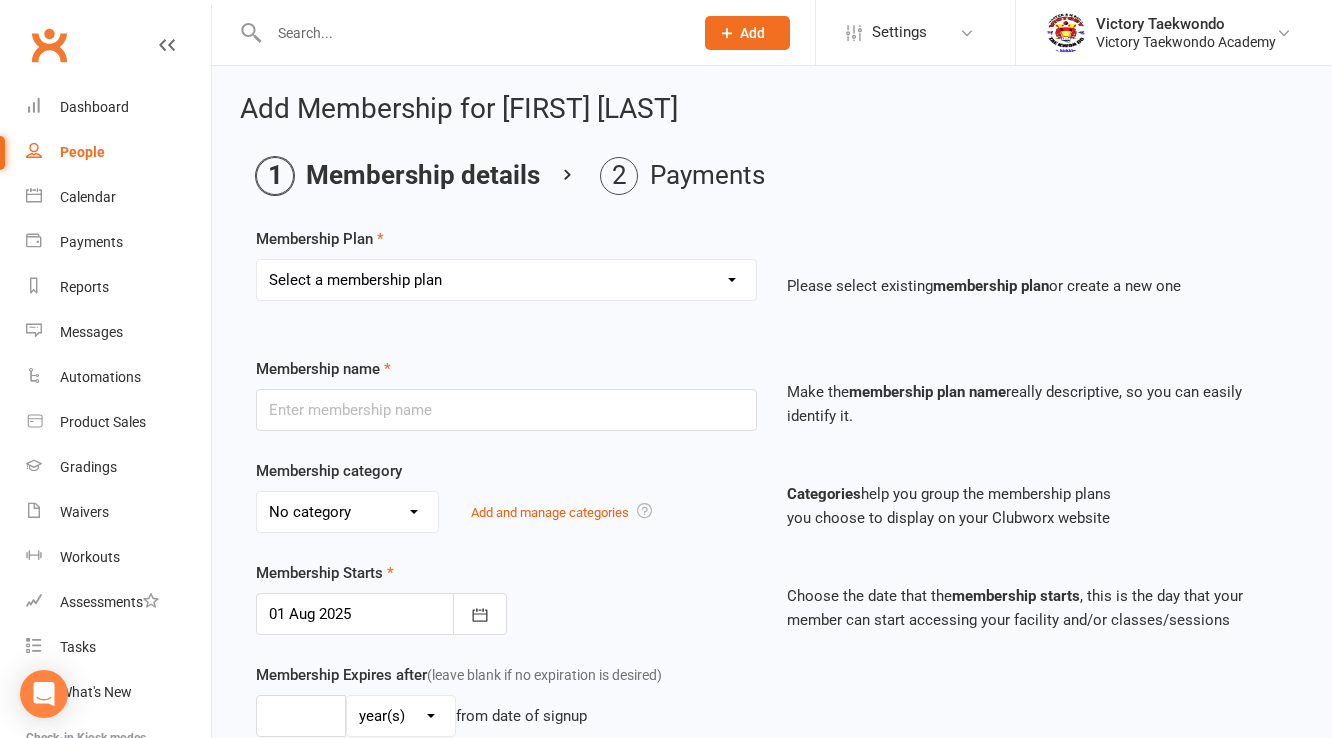 click on "Select a membership plan Create new Membership Plan 2 Week Trial 4 Week Special 1 Year Basic - PIF 1 Year Basic PIF (2nd Member) 1 Year Basic PIF (3rd Member) 1 Year Basic PIF (4th Member) 1 Year Basic - 11 Pay 1 Year Basic - 11 Pay (2nd Member) 1 Year Basic - 11 Pay (3rd Member) 1 Year Basic - 11 Pay (4th Member) Month - Month Month - Month (2nd Member) Month - Month (3rd Member) Month - Month (4th Member) 1 Year - 3x/wk PIF 1 Year - 3x/Wk - PIF (2nd Member) 1 Year - 3x/Wk PIF (3rd Member) 1 Year - 3x/Wk - PIF (4th Member) 1 Year -3x/wk - 11 Pay 1 Year - 3x/Wk - 11 Pay (2nd Member) 1 Year - 3x/Wk - 11 Pay (3rd Member) 1 Year - 3x/Wk - 11 Pay (4th Member) BBC - 3x/Wk - PIF BBC  - 3x/Wk - PIF (2nd Member) BBC - 3x/Wk - PIF (3rd Member) BBC - PIF (4th Member) BBC - 3x/Wk- 3 Pay BBC -3x/Wk - 3 Pay (2nd Member) BBC - 3x/Wk - 3 Pay (3rd Member) BBC - 3 Pay (4th Member) BBC - 3x/Wk - 35 Pay BBC - 3x/Wk - 35 Pay (2nd Member) BBC - 3x/Wk - 35 Pay (3rd Member) BBC - 35 Pay (4th Member) Master Program - PIF" at bounding box center [506, 280] 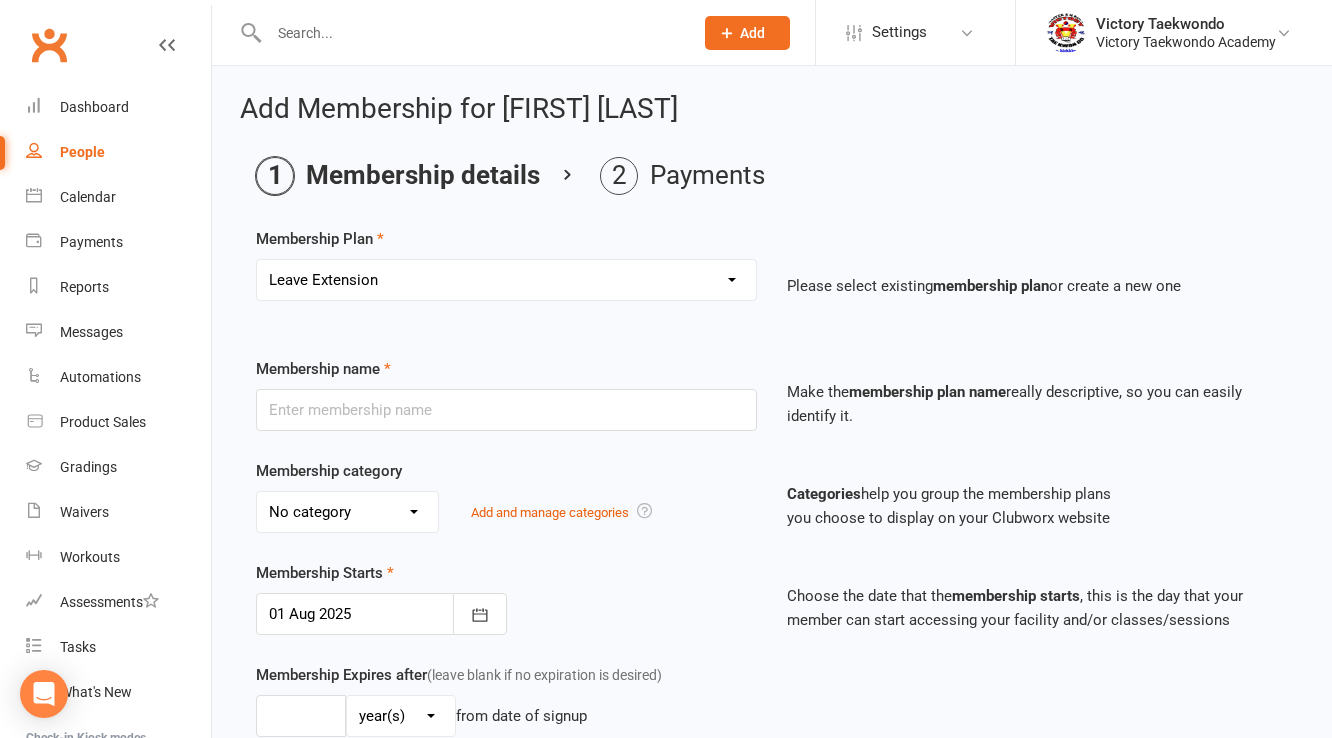 click on "Select a membership plan Create new Membership Plan 2 Week Trial 4 Week Special 1 Year Basic - PIF 1 Year Basic PIF (2nd Member) 1 Year Basic PIF (3rd Member) 1 Year Basic PIF (4th Member) 1 Year Basic - 11 Pay 1 Year Basic - 11 Pay (2nd Member) 1 Year Basic - 11 Pay (3rd Member) 1 Year Basic - 11 Pay (4th Member) Month - Month Month - Month (2nd Member) Month - Month (3rd Member) Month - Month (4th Member) 1 Year - 3x/wk PIF 1 Year - 3x/Wk - PIF (2nd Member) 1 Year - 3x/Wk PIF (3rd Member) 1 Year - 3x/Wk - PIF (4th Member) 1 Year -3x/wk - 11 Pay 1 Year - 3x/Wk - 11 Pay (2nd Member) 1 Year - 3x/Wk - 11 Pay (3rd Member) 1 Year - 3x/Wk - 11 Pay (4th Member) BBC - 3x/Wk - PIF BBC  - 3x/Wk - PIF (2nd Member) BBC - 3x/Wk - PIF (3rd Member) BBC - PIF (4th Member) BBC - 3x/Wk- 3 Pay BBC -3x/Wk - 3 Pay (2nd Member) BBC - 3x/Wk - 3 Pay (3rd Member) BBC - 3 Pay (4th Member) BBC - 3x/Wk - 35 Pay BBC - 3x/Wk - 35 Pay (2nd Member) BBC - 3x/Wk - 35 Pay (3rd Member) BBC - 35 Pay (4th Member) Master Program - PIF" at bounding box center (506, 280) 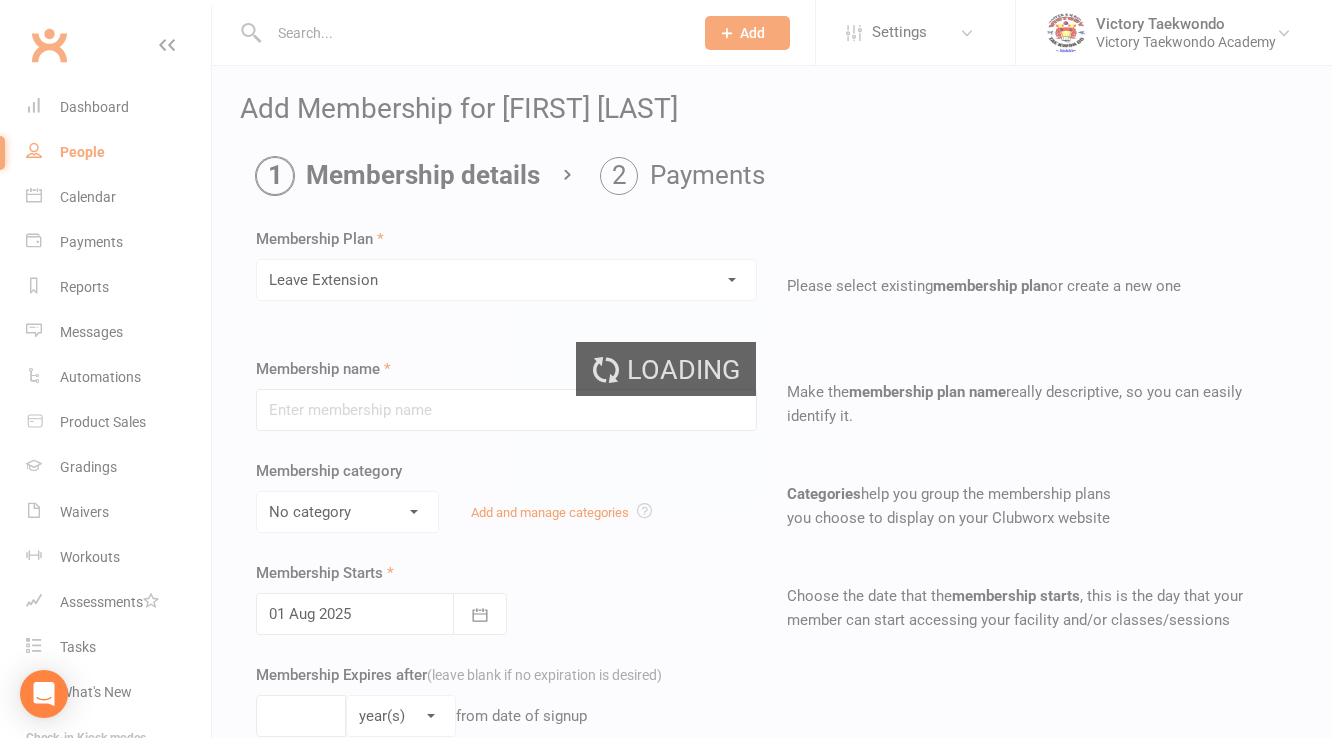 type on "Leave Extension" 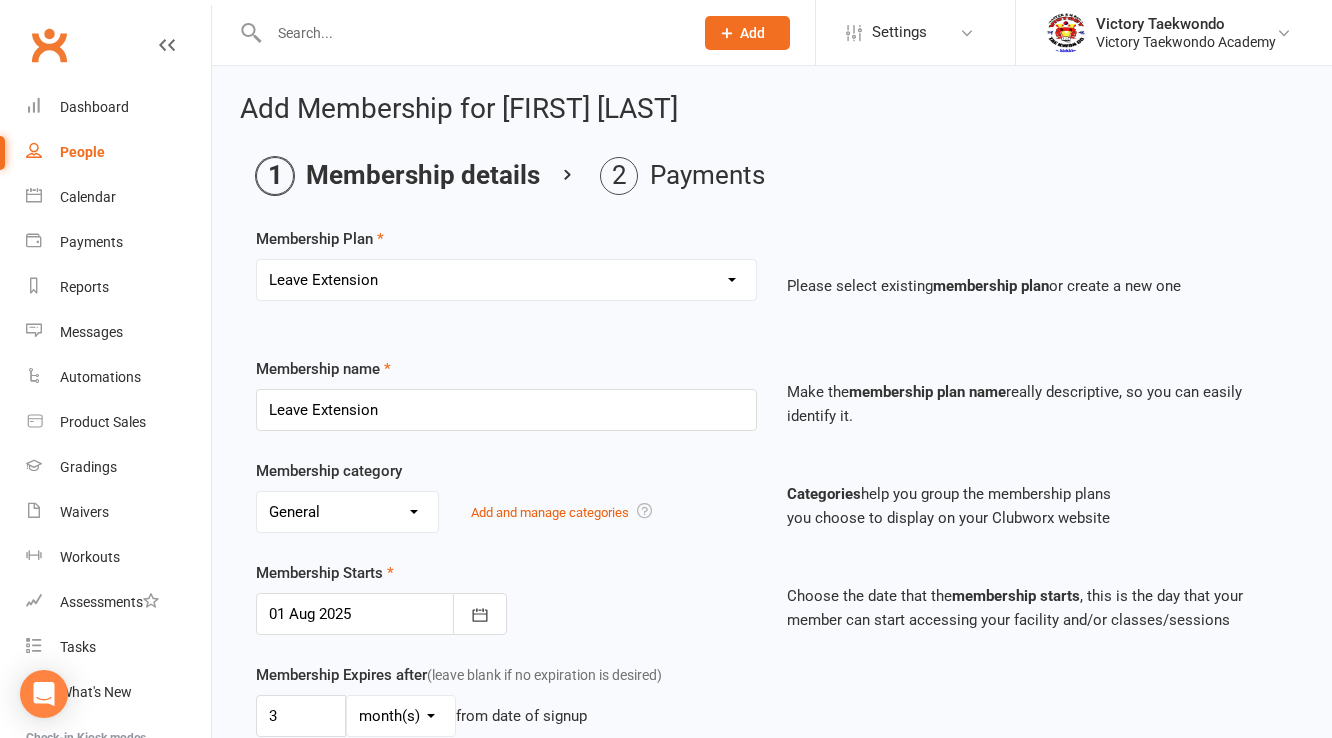 scroll, scrollTop: 320, scrollLeft: 0, axis: vertical 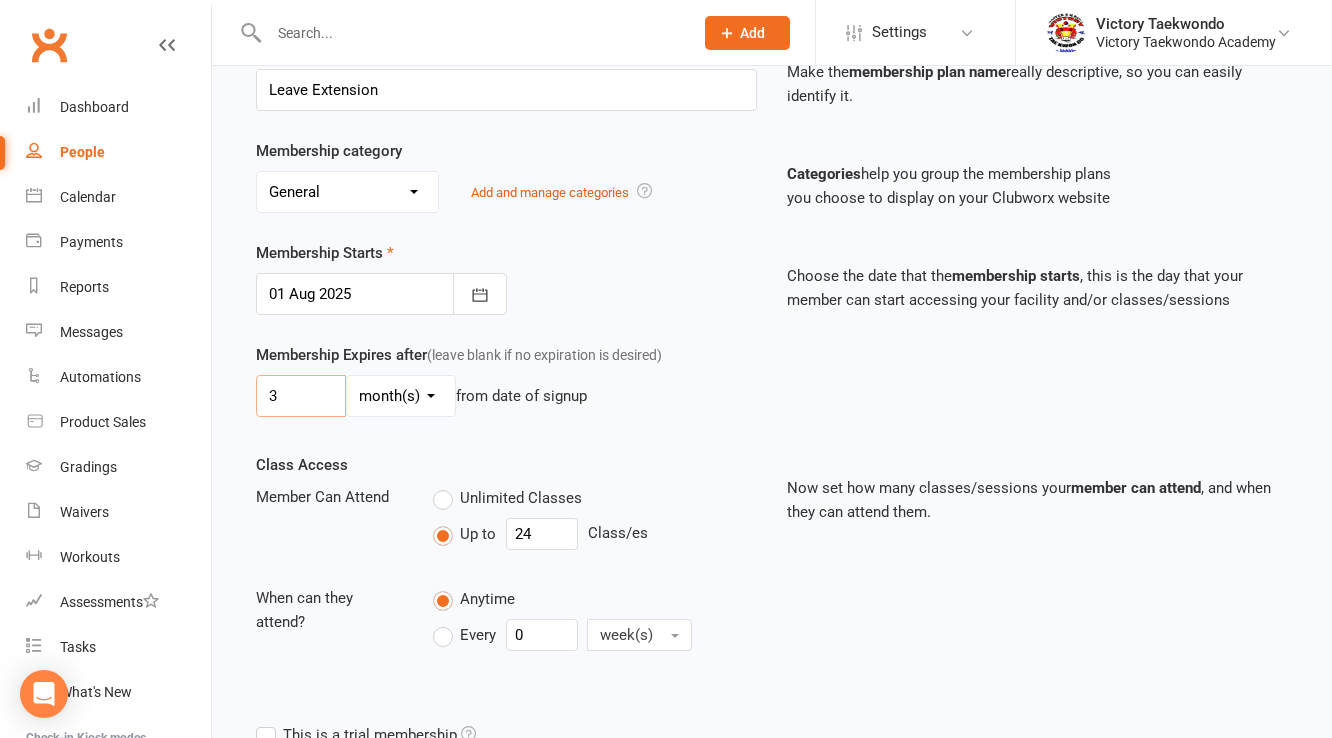 click on "3" at bounding box center [301, 396] 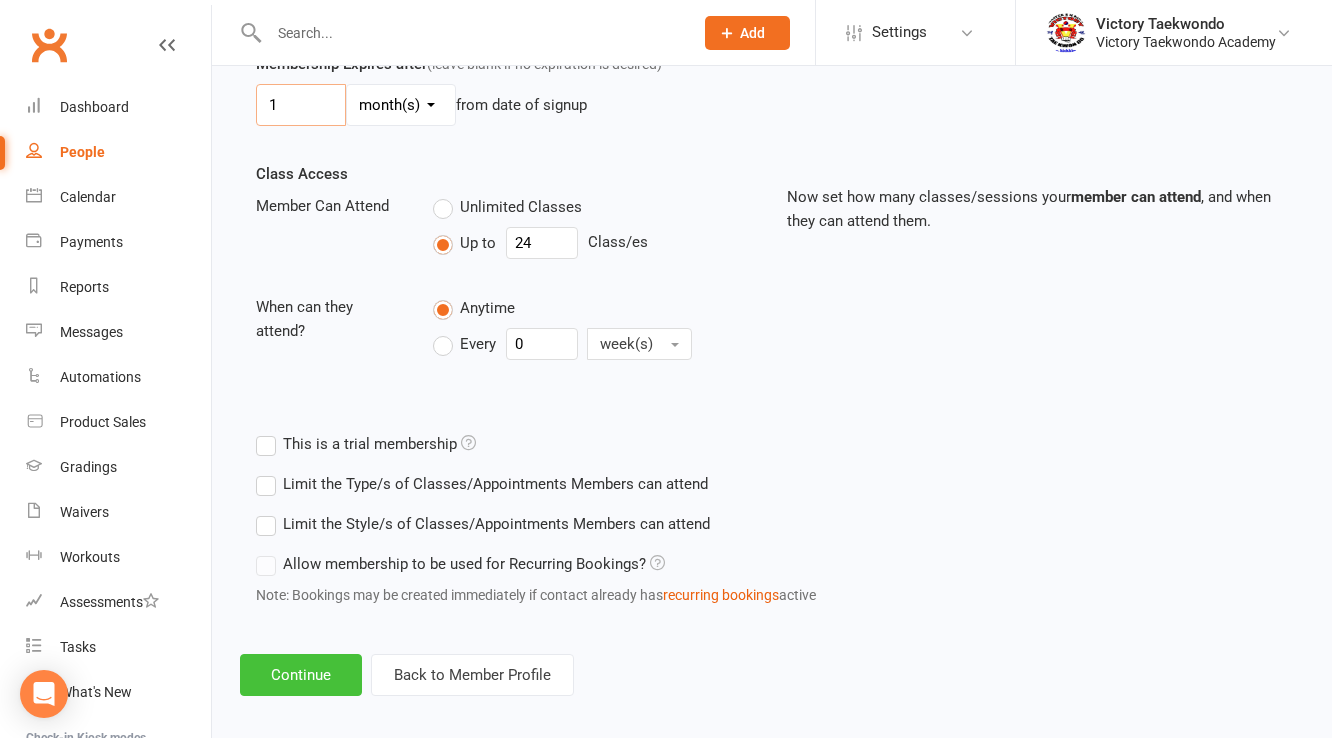 scroll, scrollTop: 622, scrollLeft: 0, axis: vertical 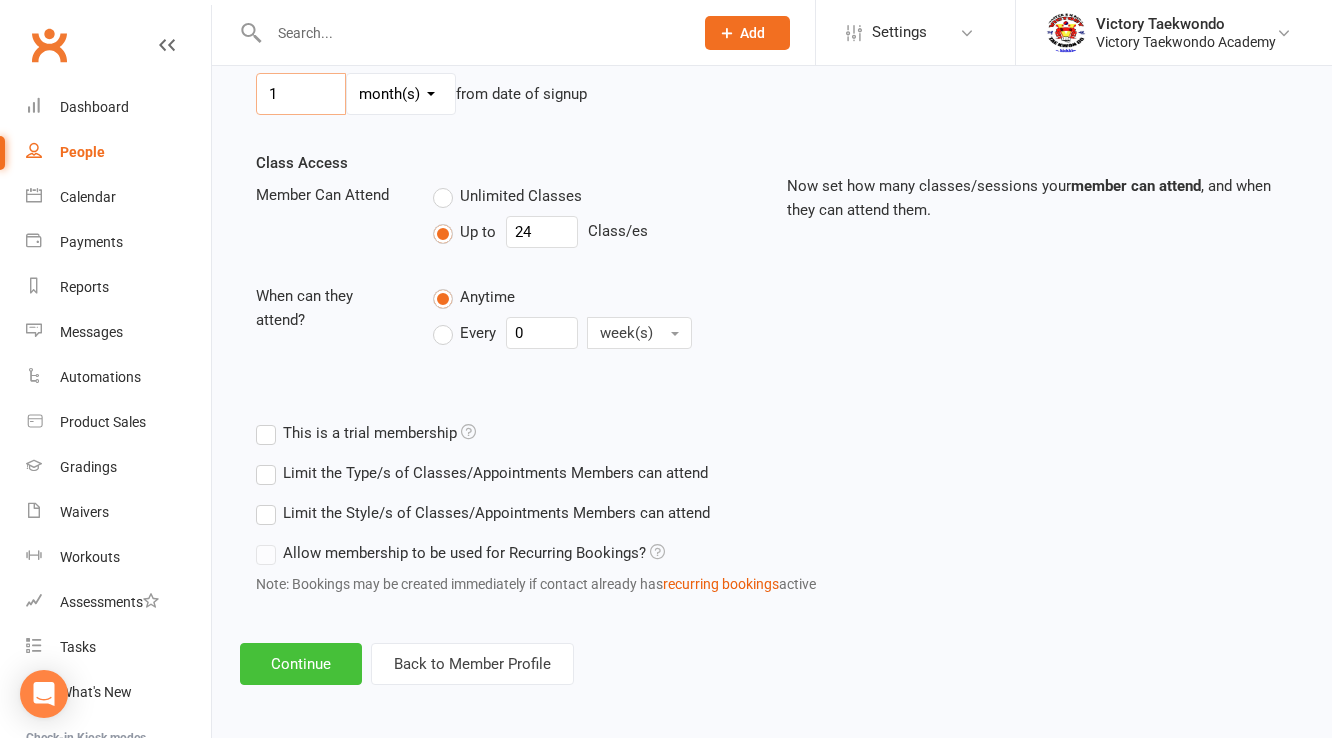 type on "1" 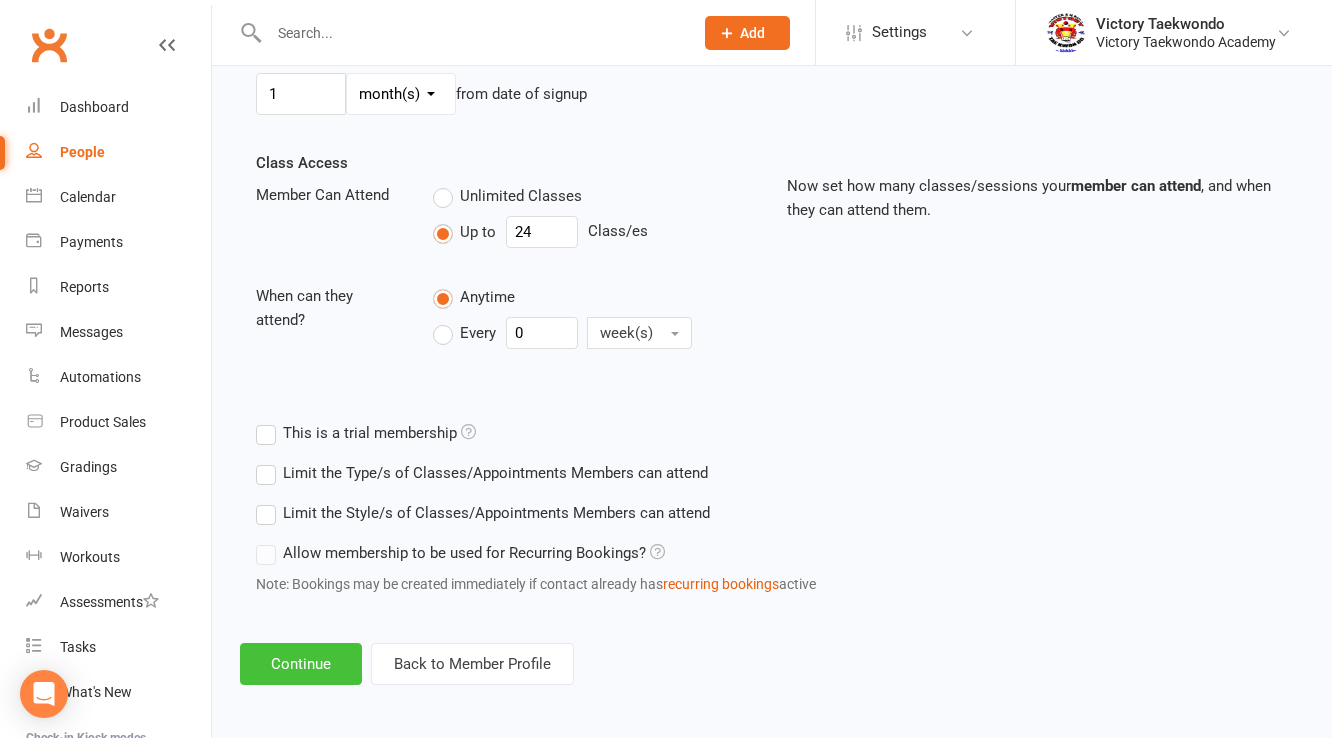 click on "Continue" at bounding box center (301, 664) 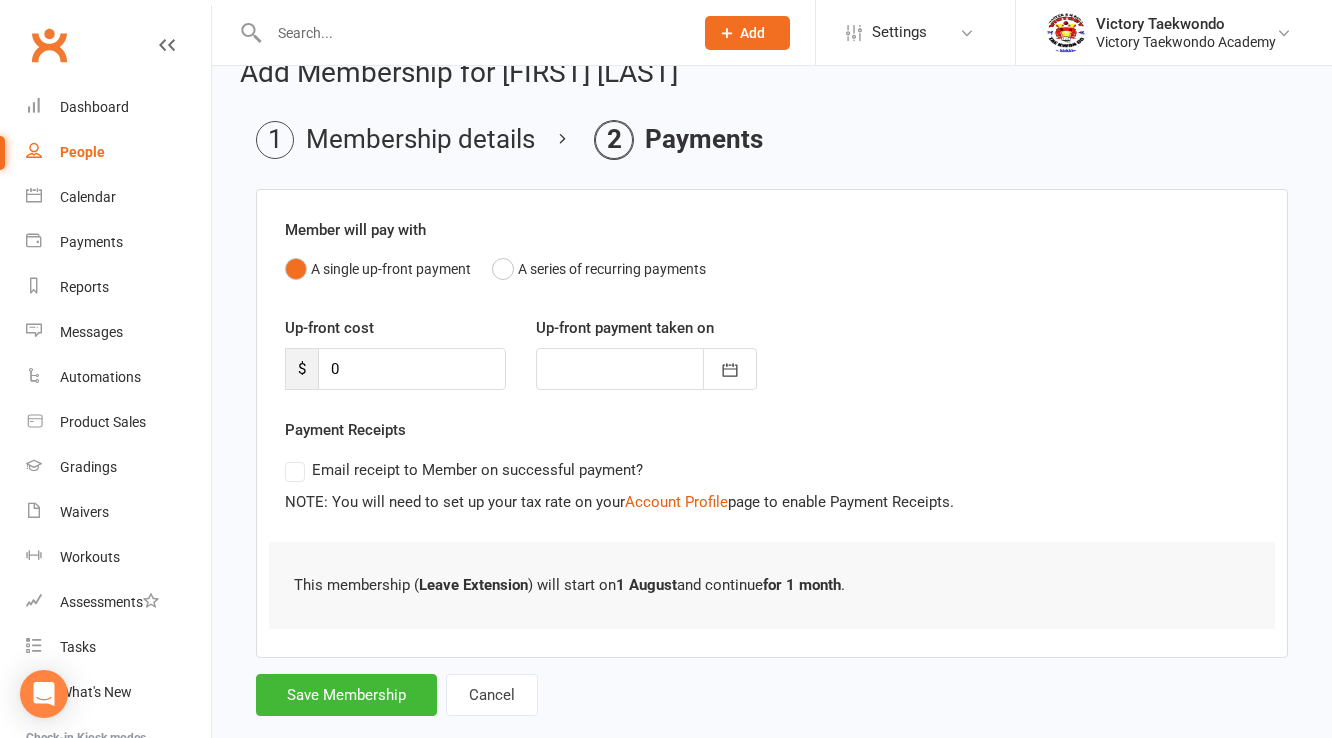 scroll, scrollTop: 73, scrollLeft: 0, axis: vertical 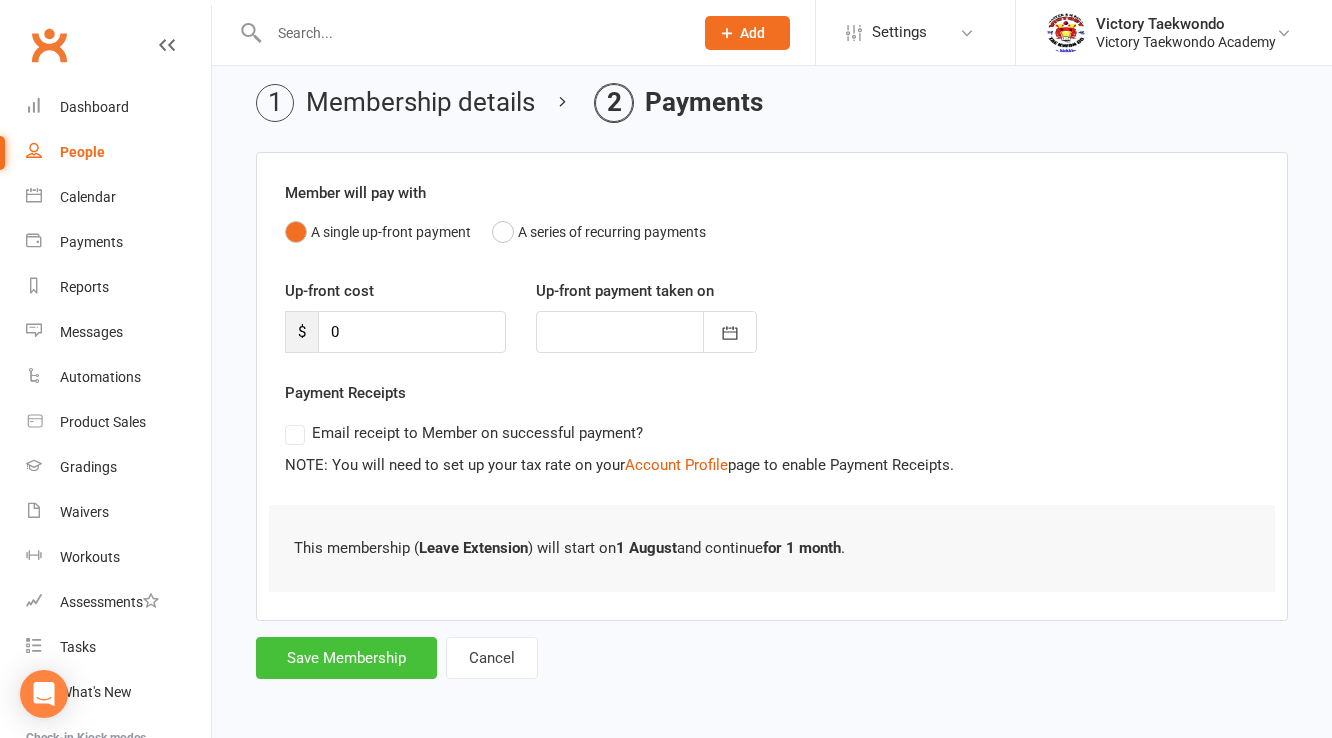 click on "Save Membership" at bounding box center (346, 658) 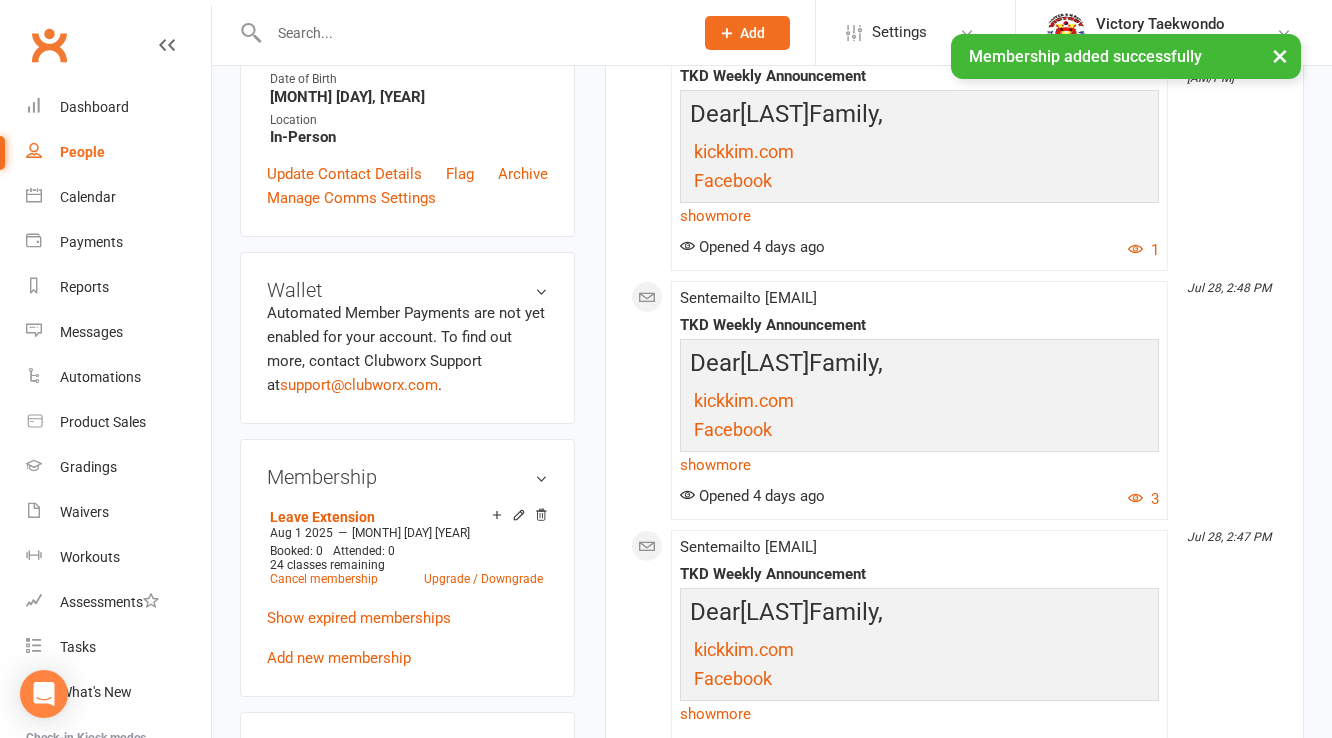 scroll, scrollTop: 800, scrollLeft: 0, axis: vertical 